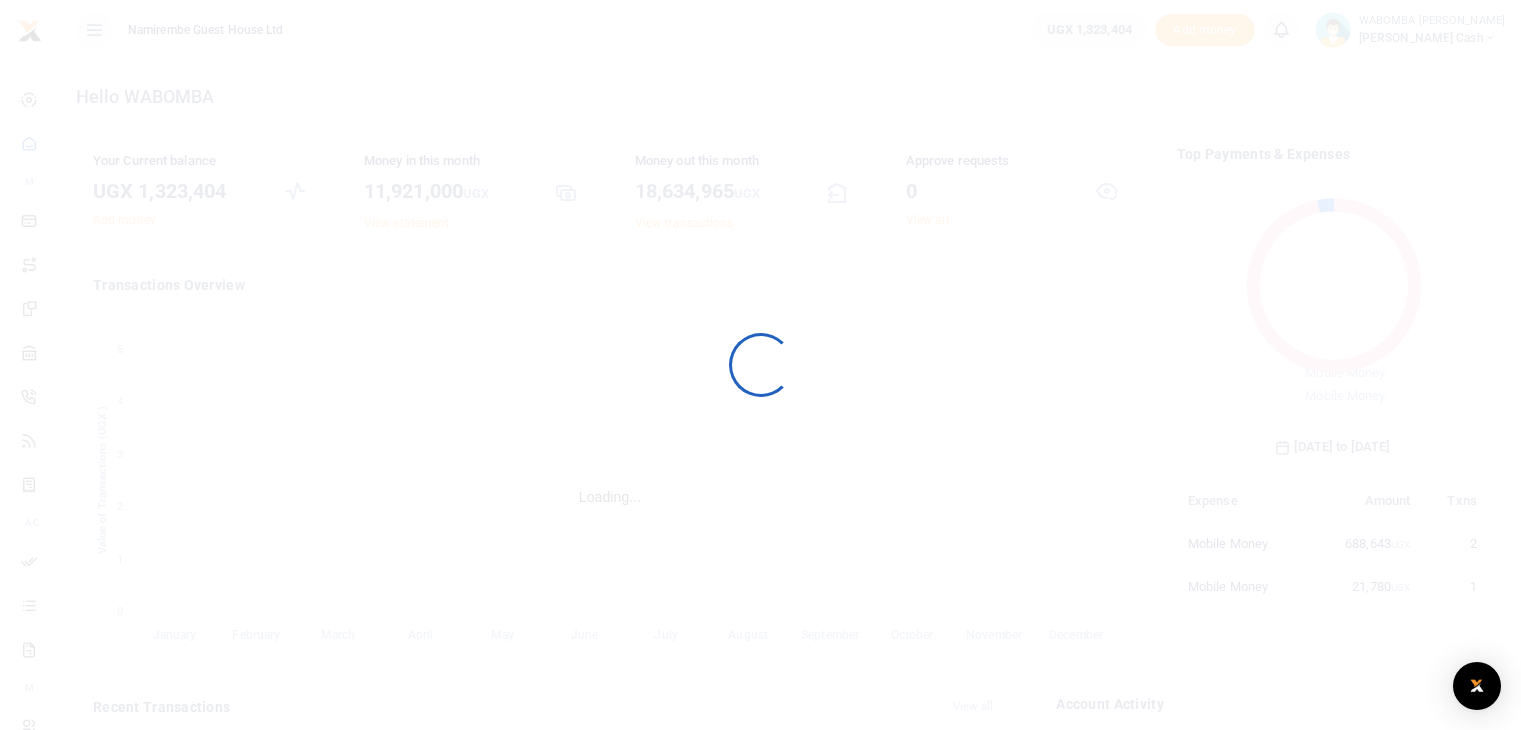 scroll, scrollTop: 0, scrollLeft: 0, axis: both 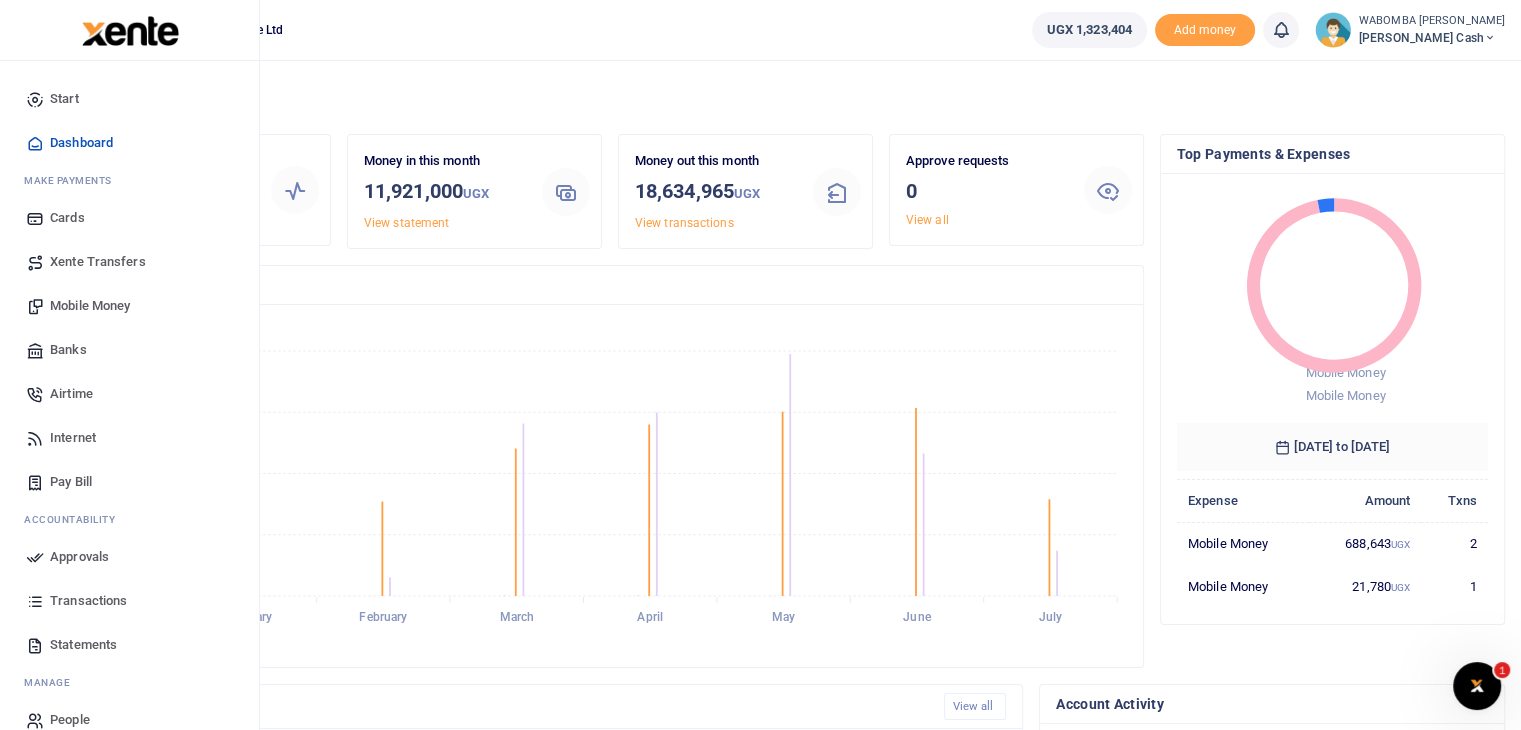 click on "Mobile Money" at bounding box center [90, 306] 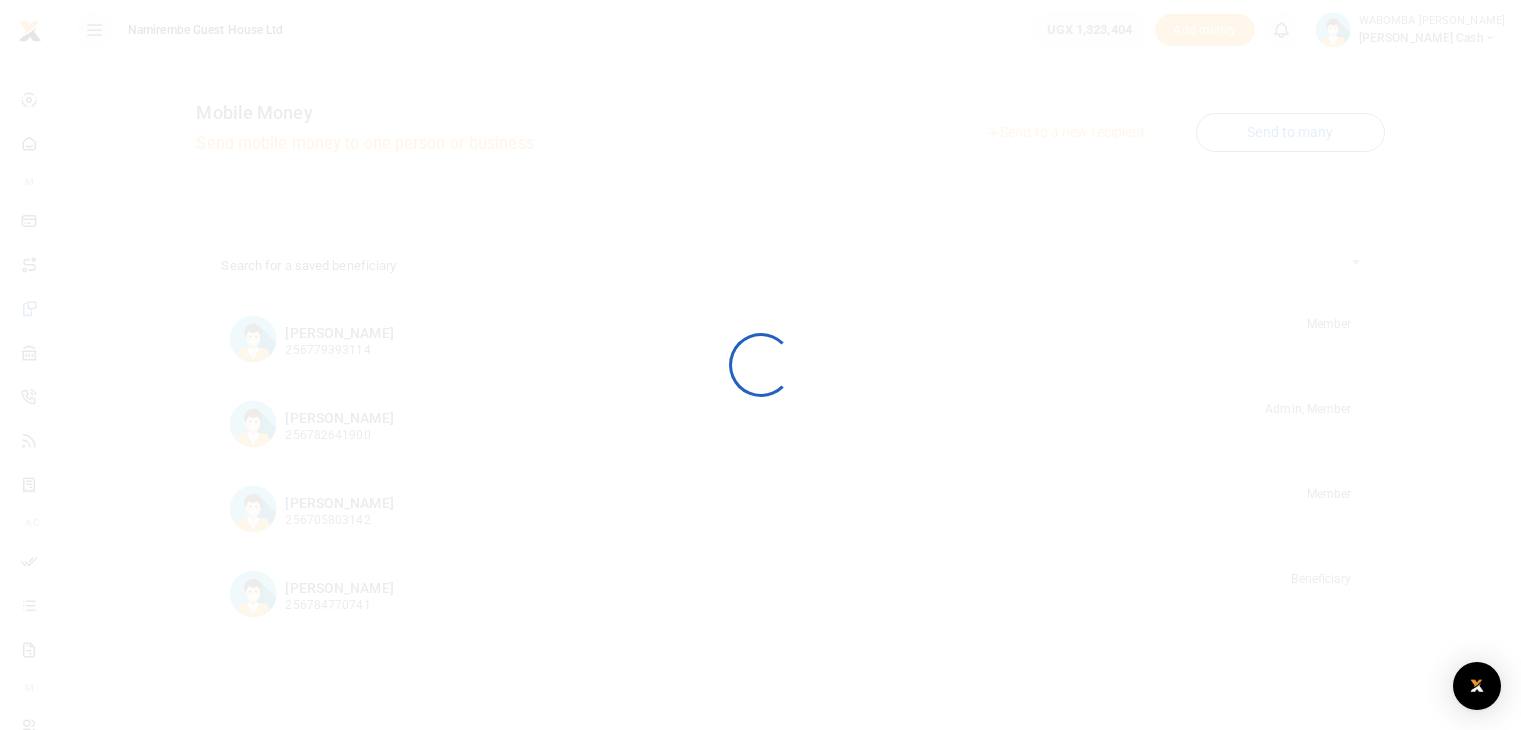 scroll, scrollTop: 0, scrollLeft: 0, axis: both 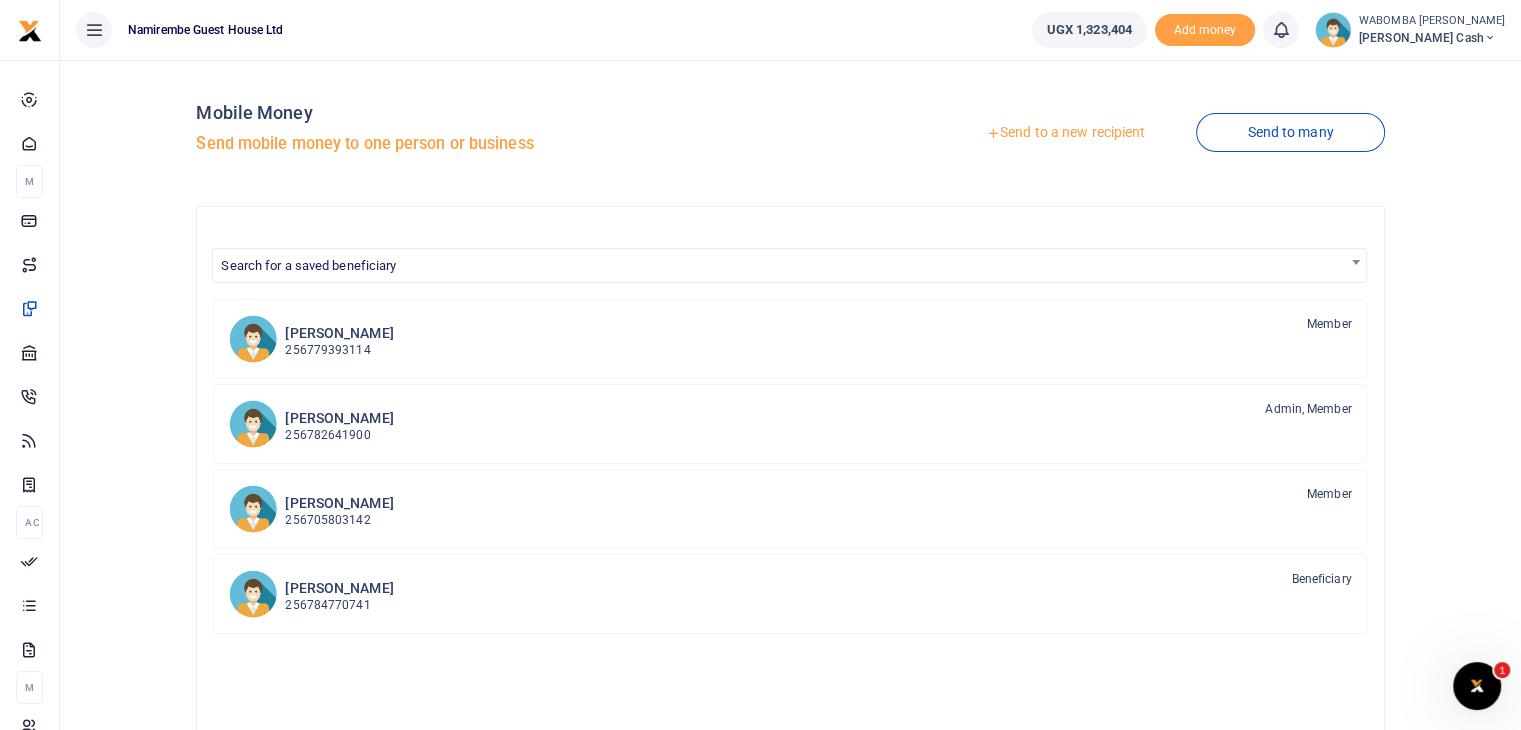 click on "Send to a new recipient" at bounding box center [1065, 133] 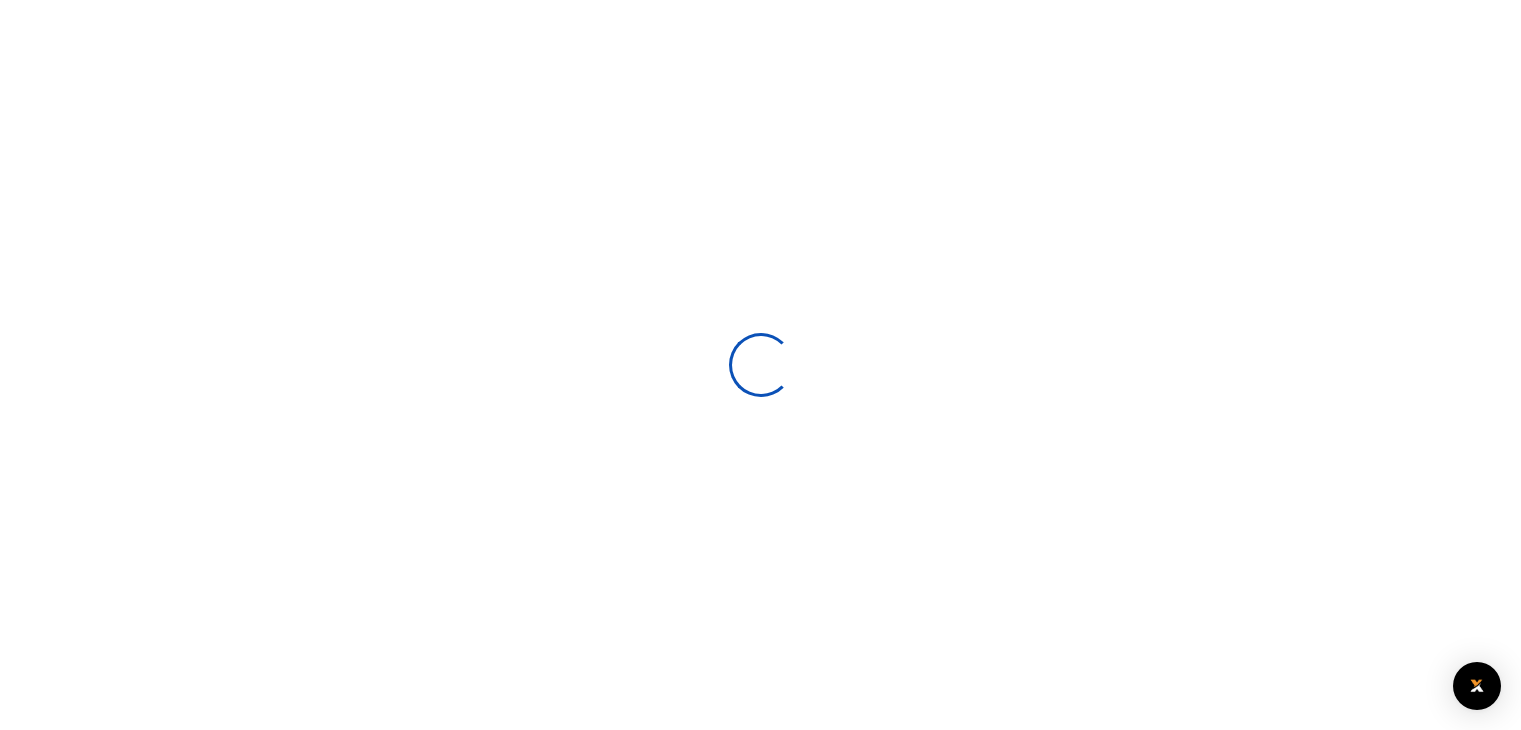select 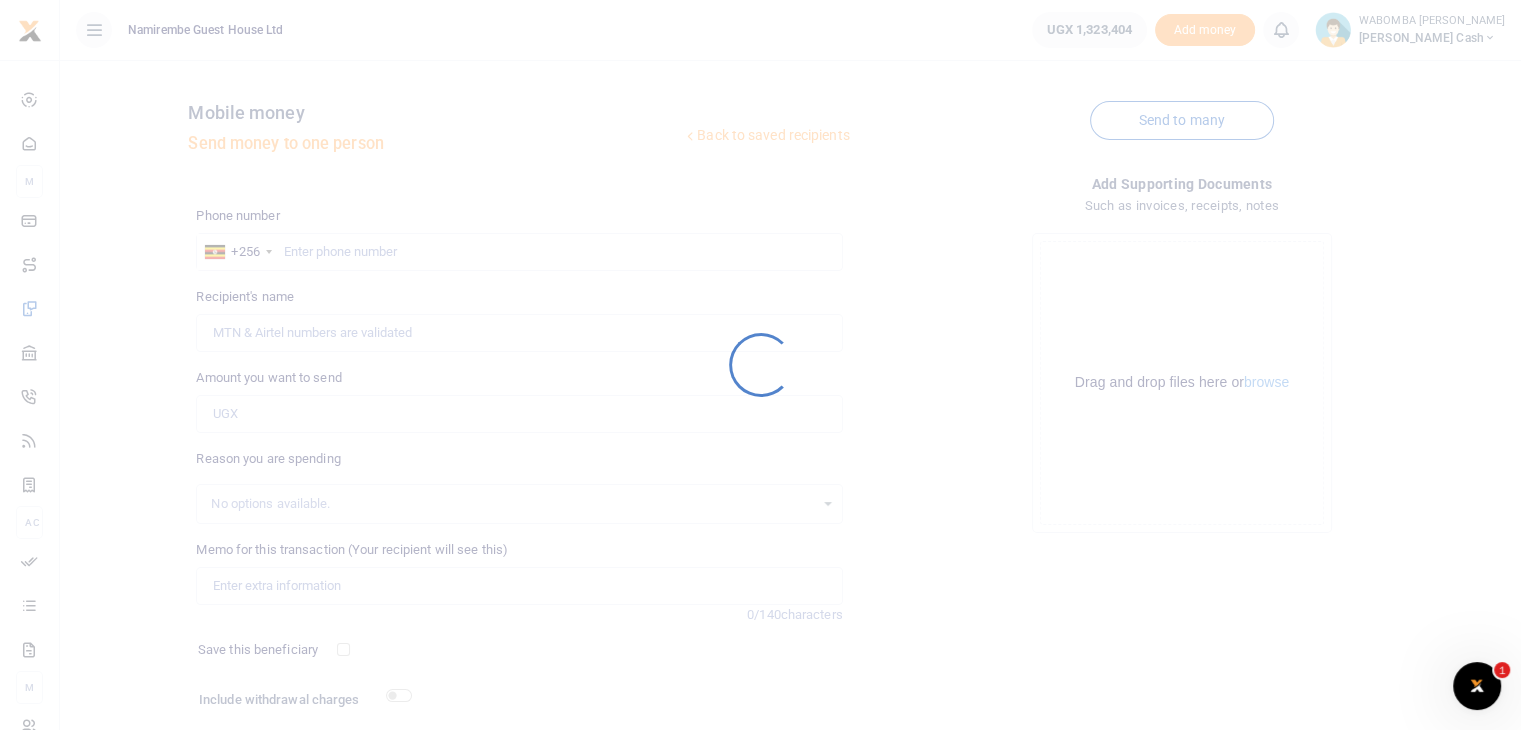 scroll, scrollTop: 0, scrollLeft: 0, axis: both 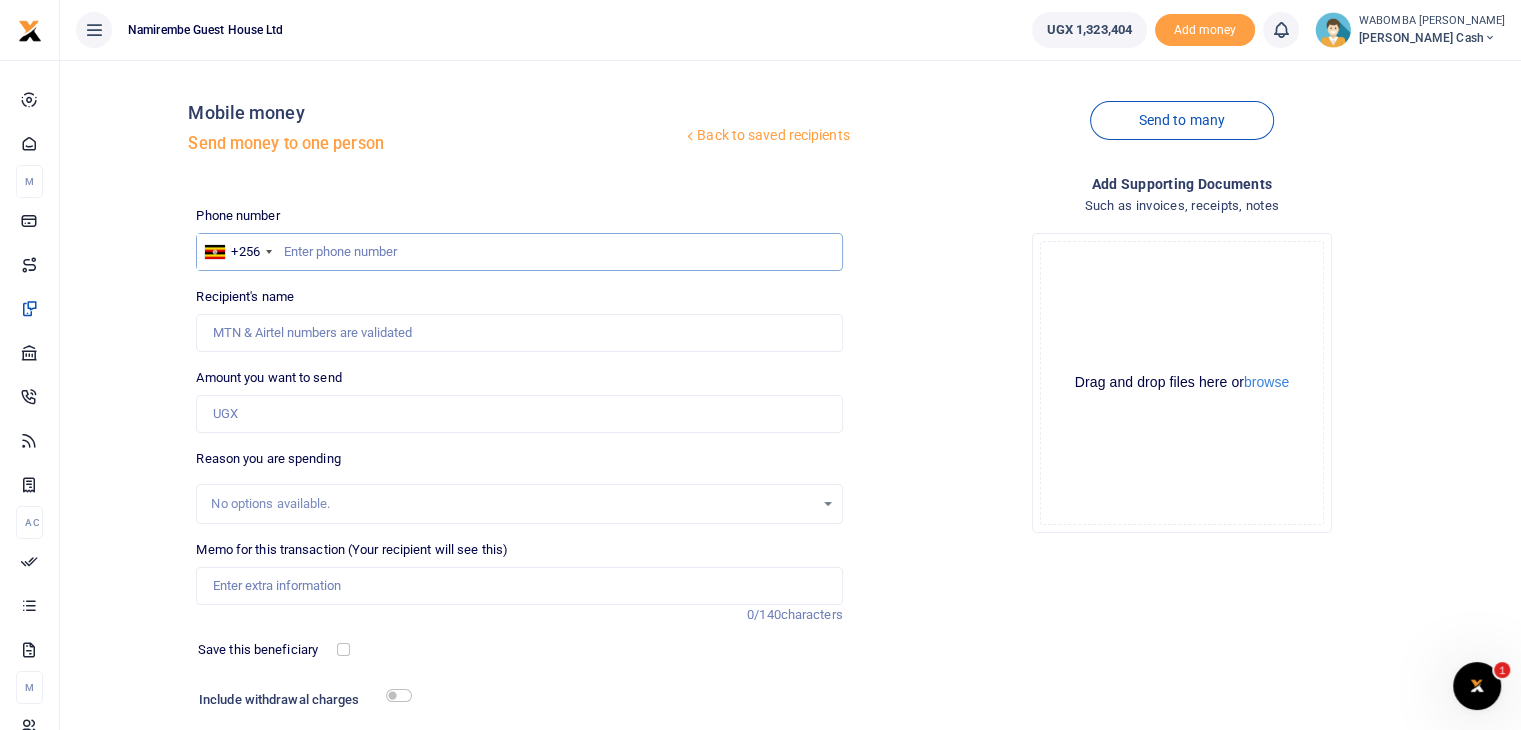 click at bounding box center (519, 252) 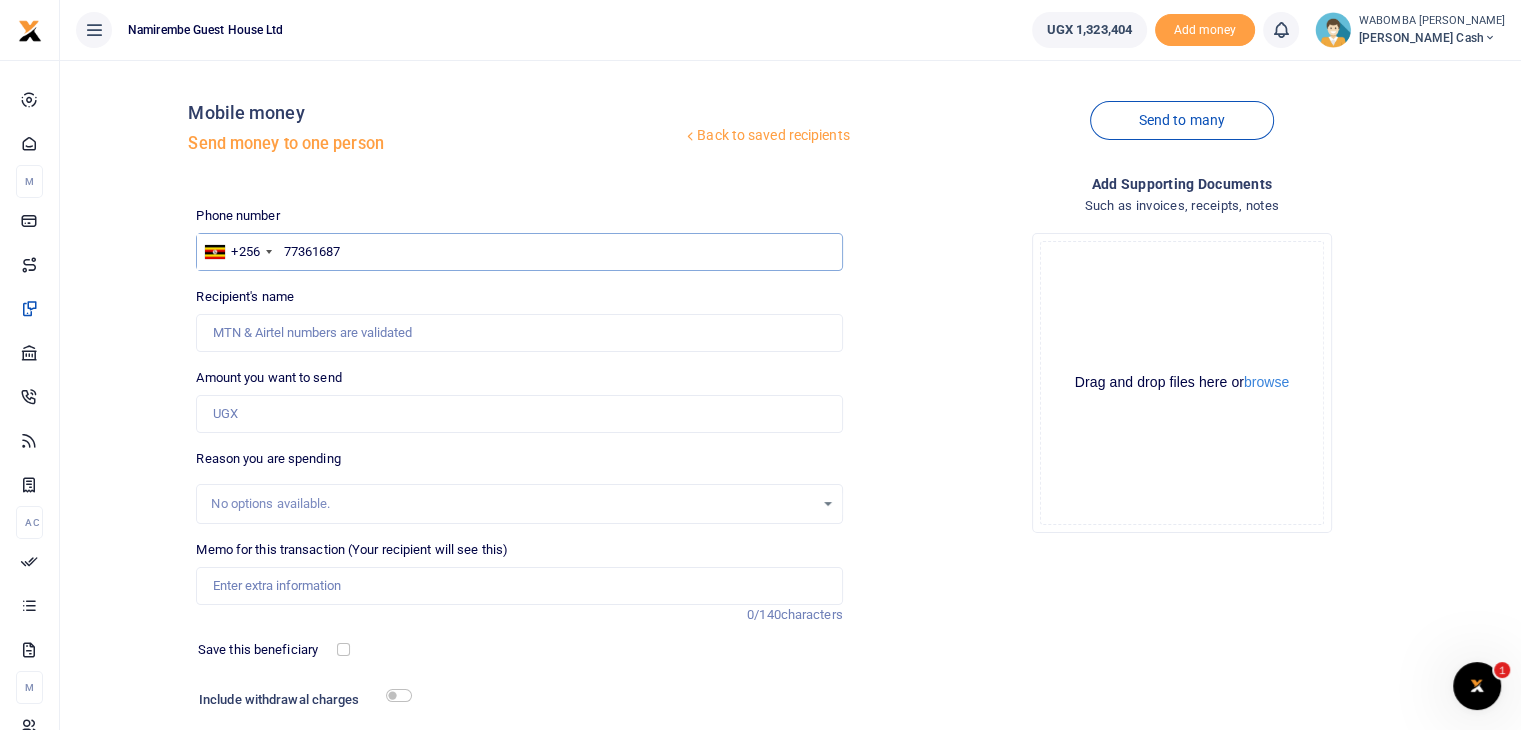 type on "773616877" 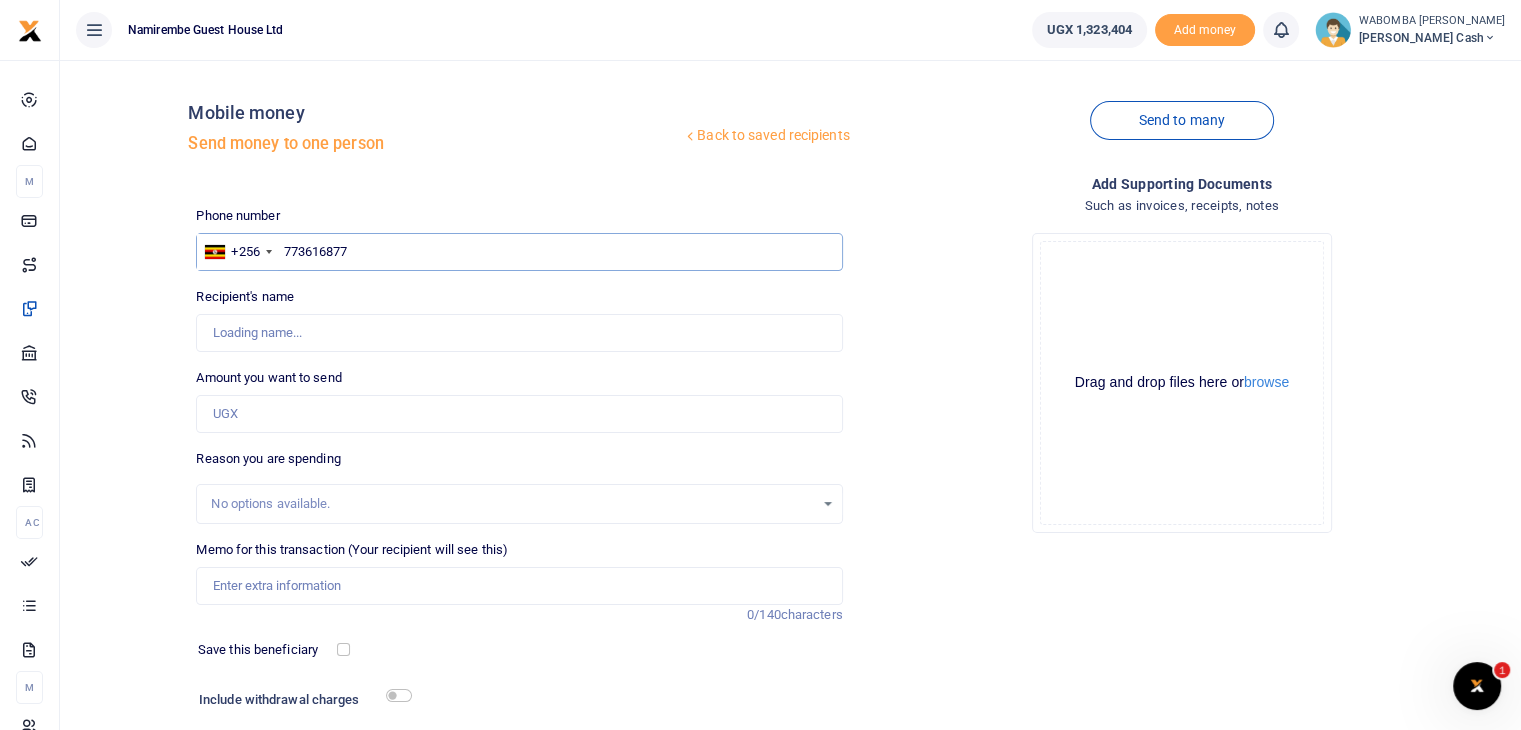 type on "Eric Semuteke" 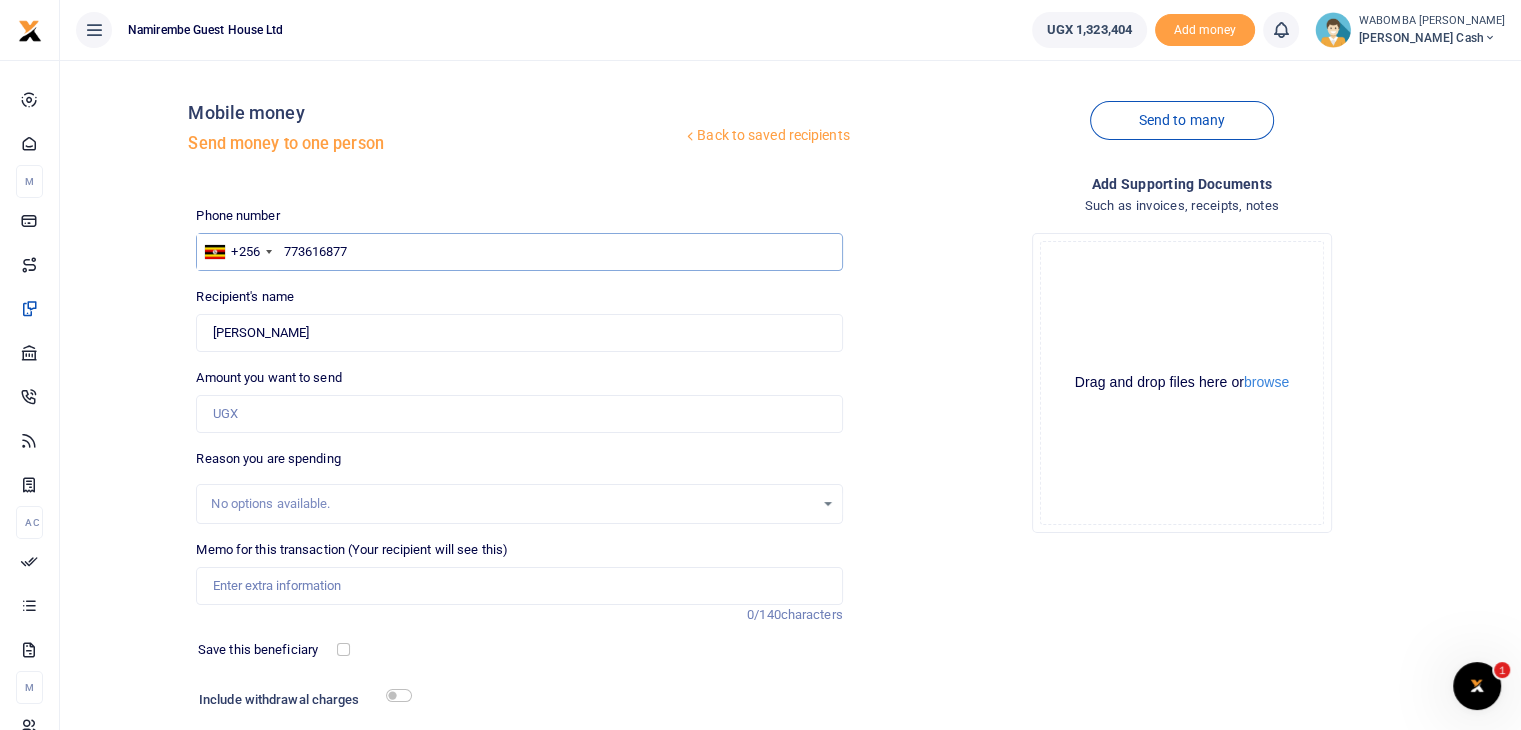 type on "773616877" 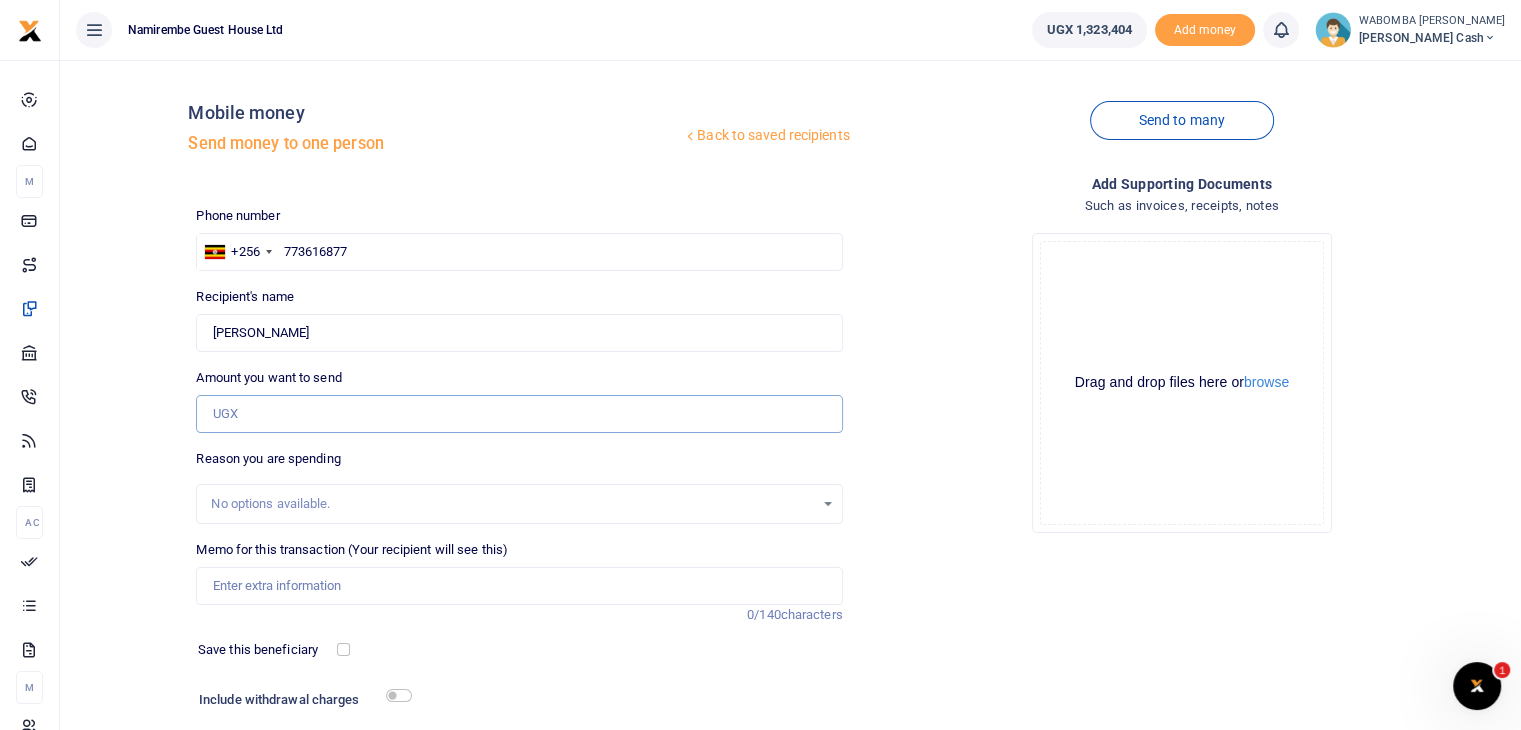 click on "Amount you want to send" at bounding box center (519, 414) 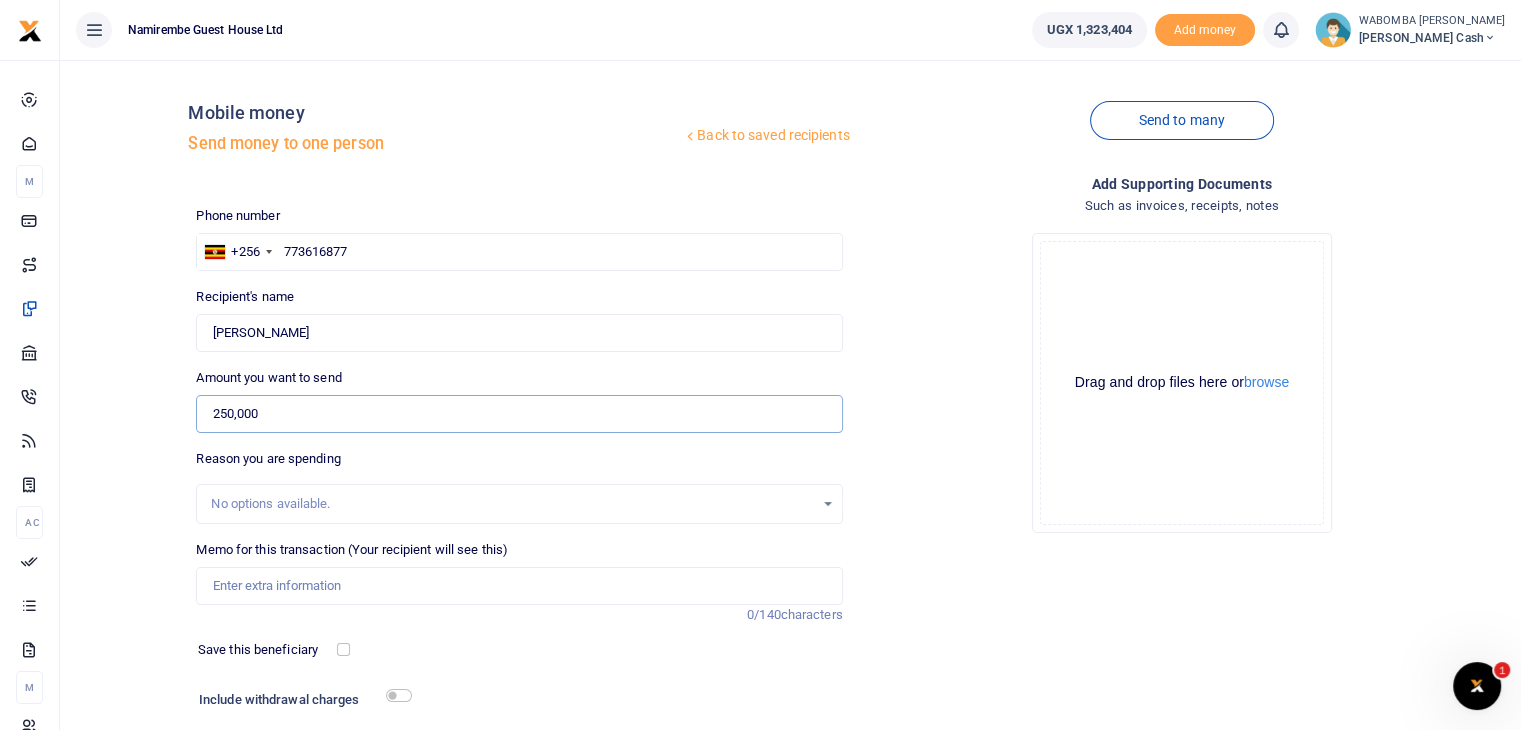 type on "250,000" 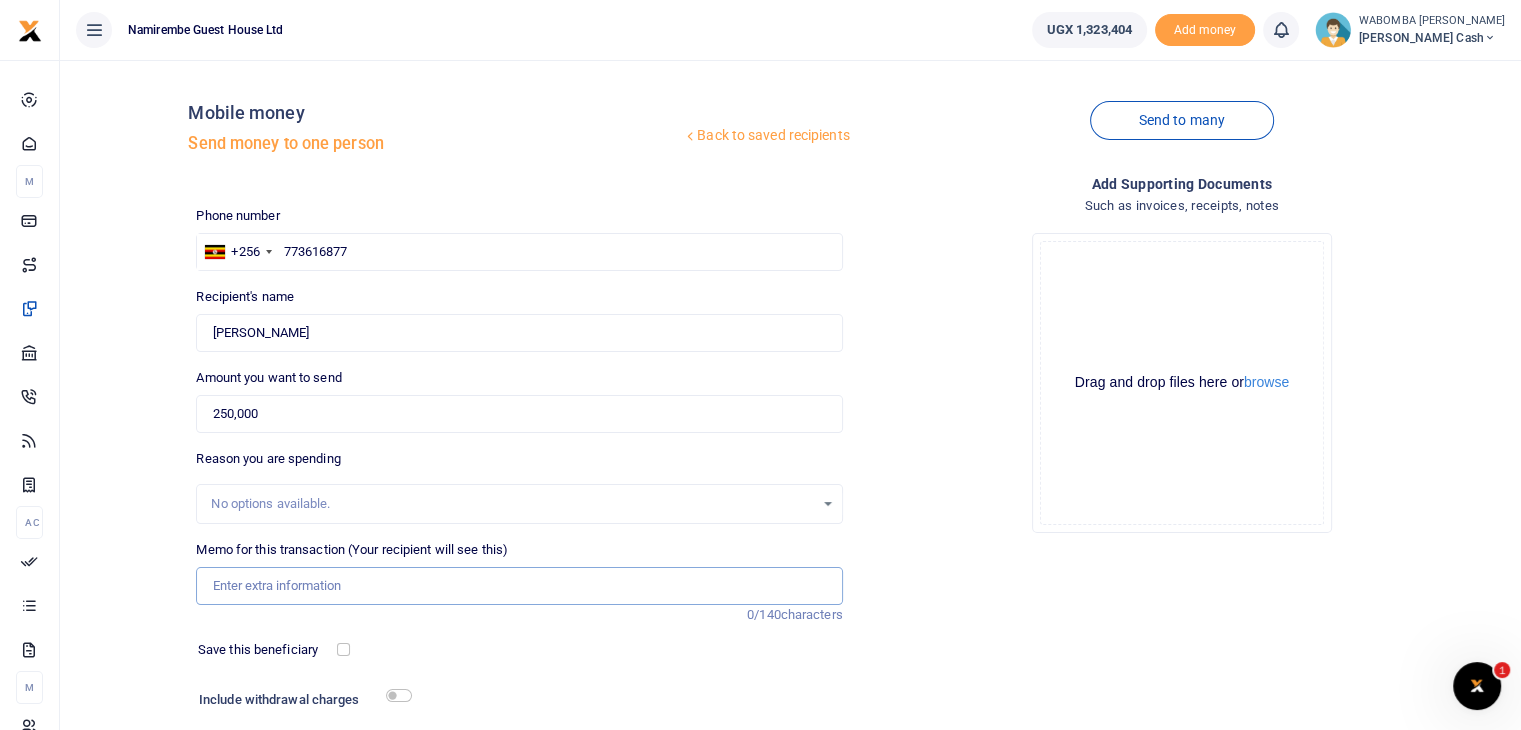 click on "Memo for this transaction (Your recipient will see this)" at bounding box center (519, 586) 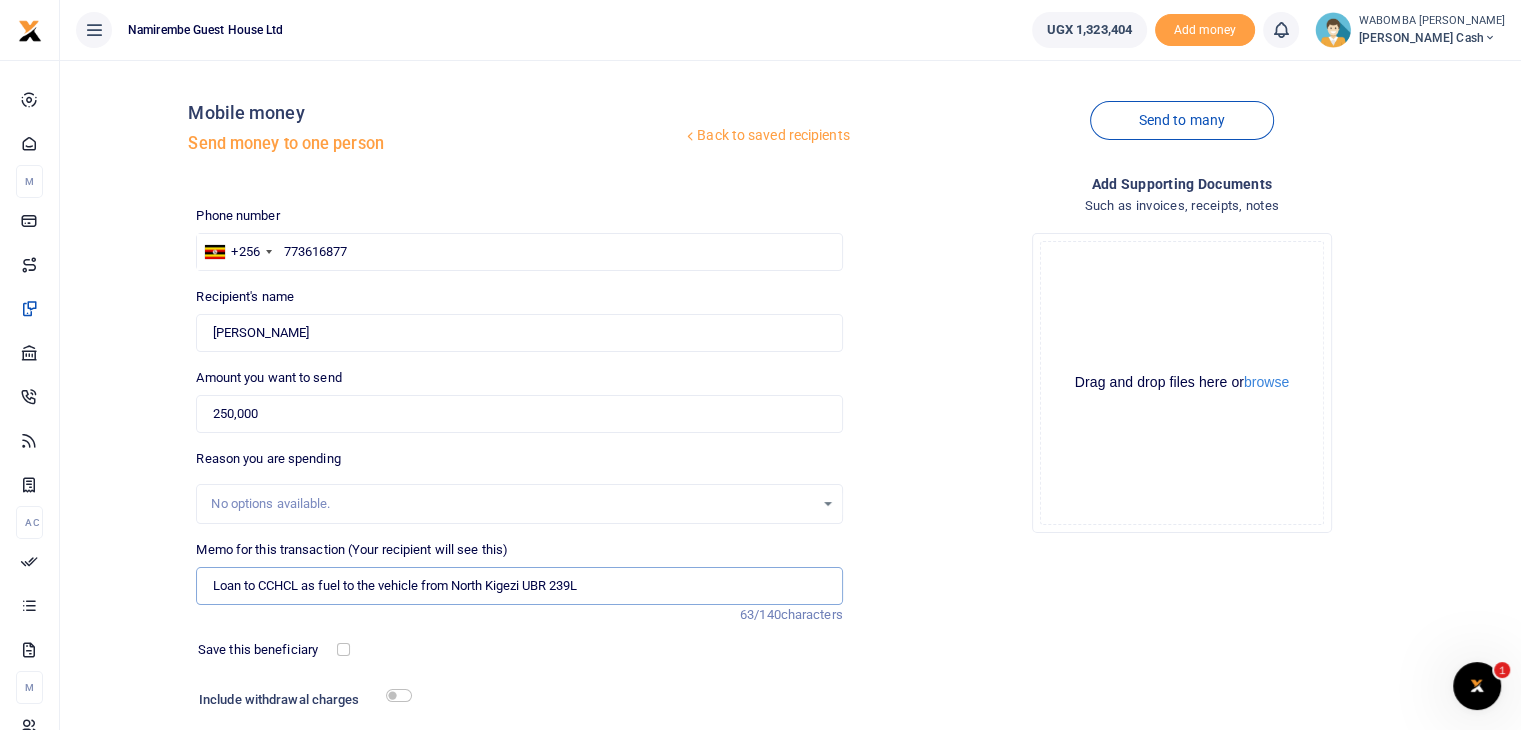 click on "Loan to CCHCL as fuel to the vehicle from North Kigezi UBR 239L" at bounding box center (519, 586) 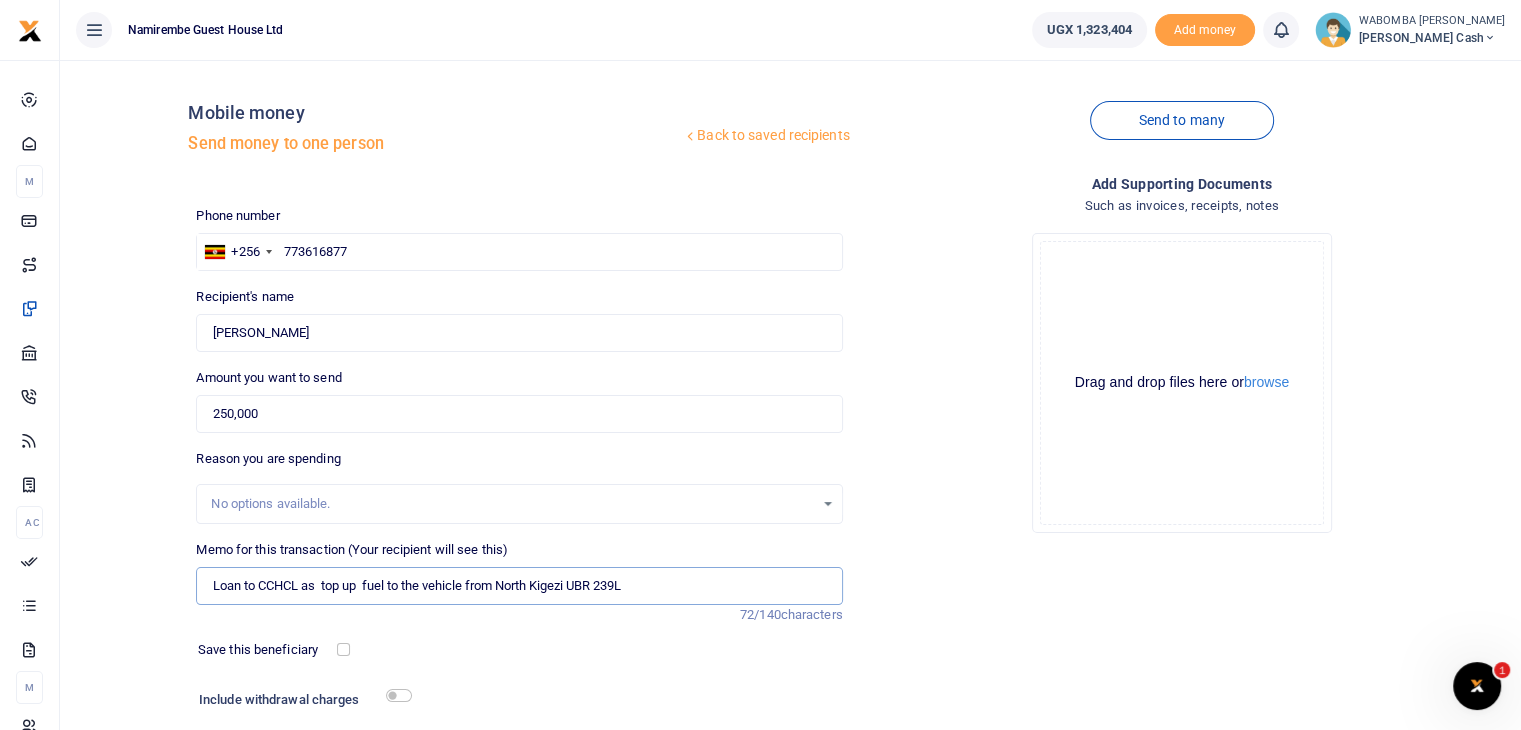 type on "Loan to CCHCL as  top up  fuel to the vehicle from North Kigezi UBR 239L" 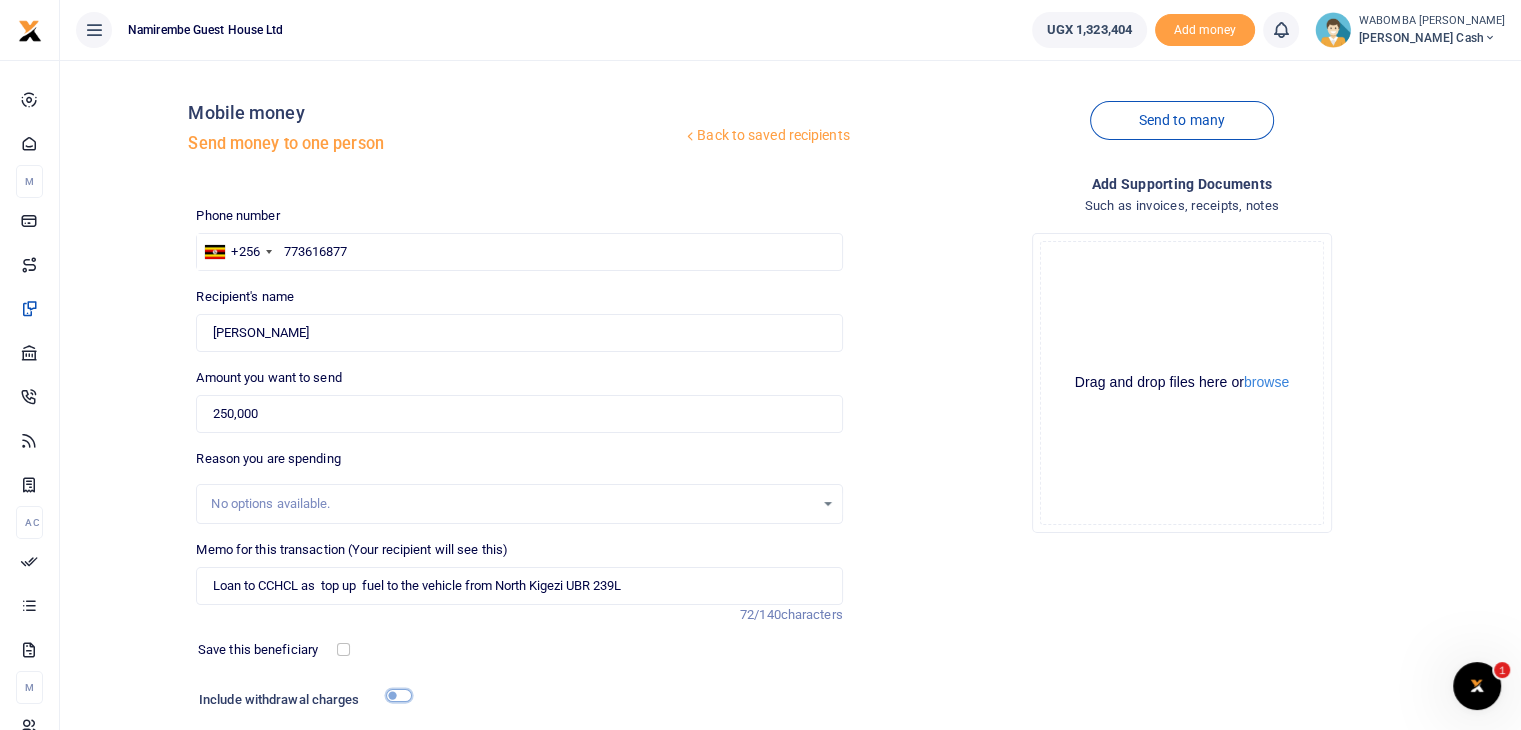 click at bounding box center (399, 695) 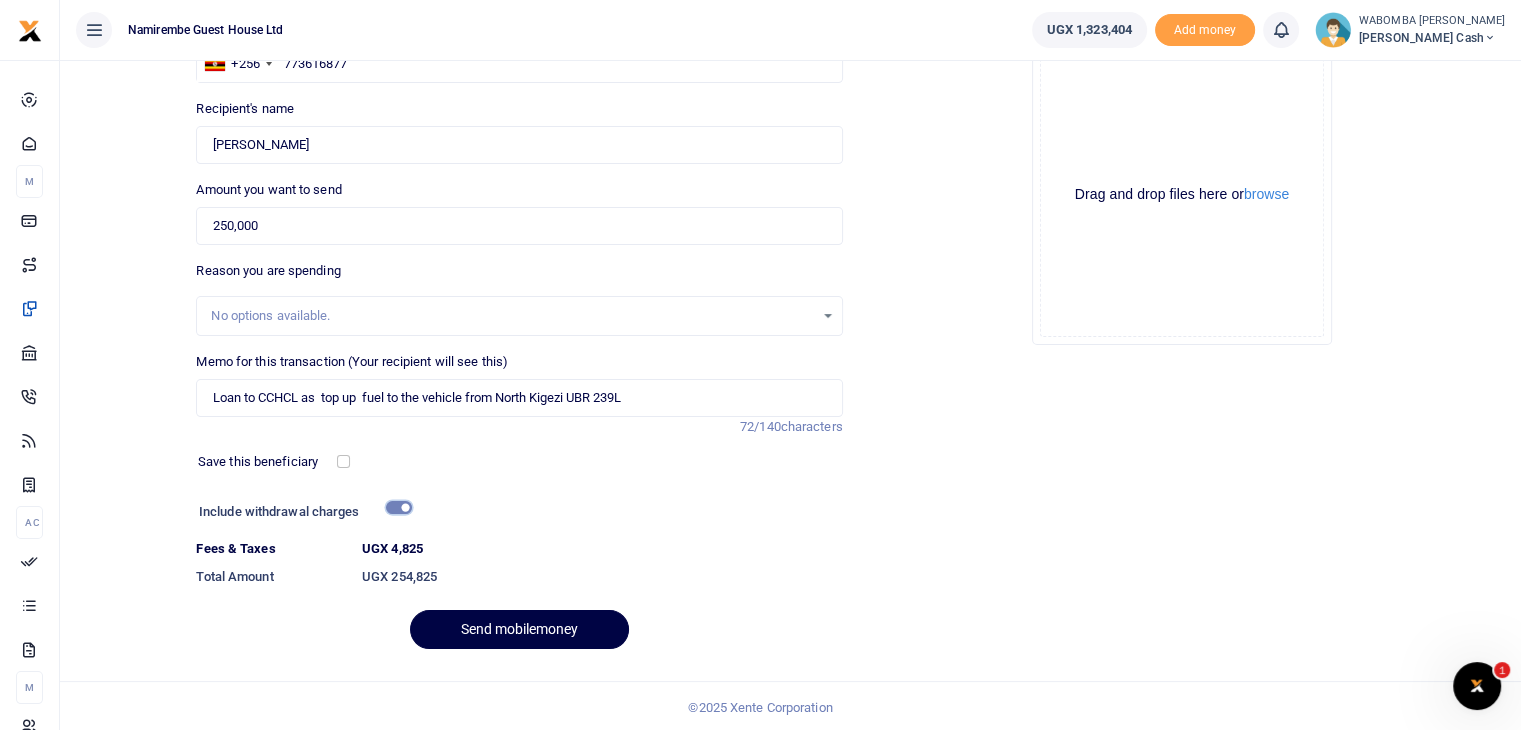 scroll, scrollTop: 191, scrollLeft: 0, axis: vertical 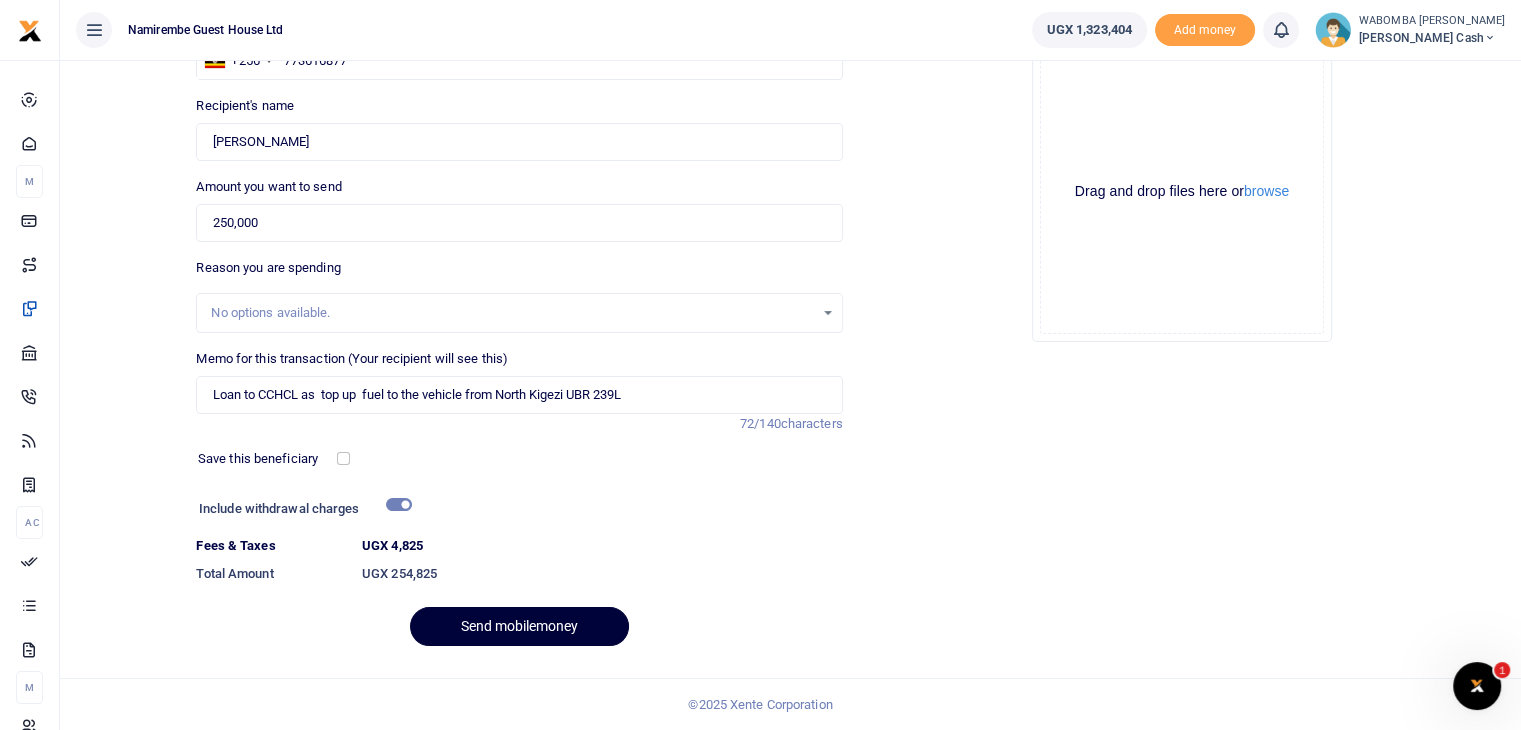click on "Send mobilemoney" at bounding box center [519, 626] 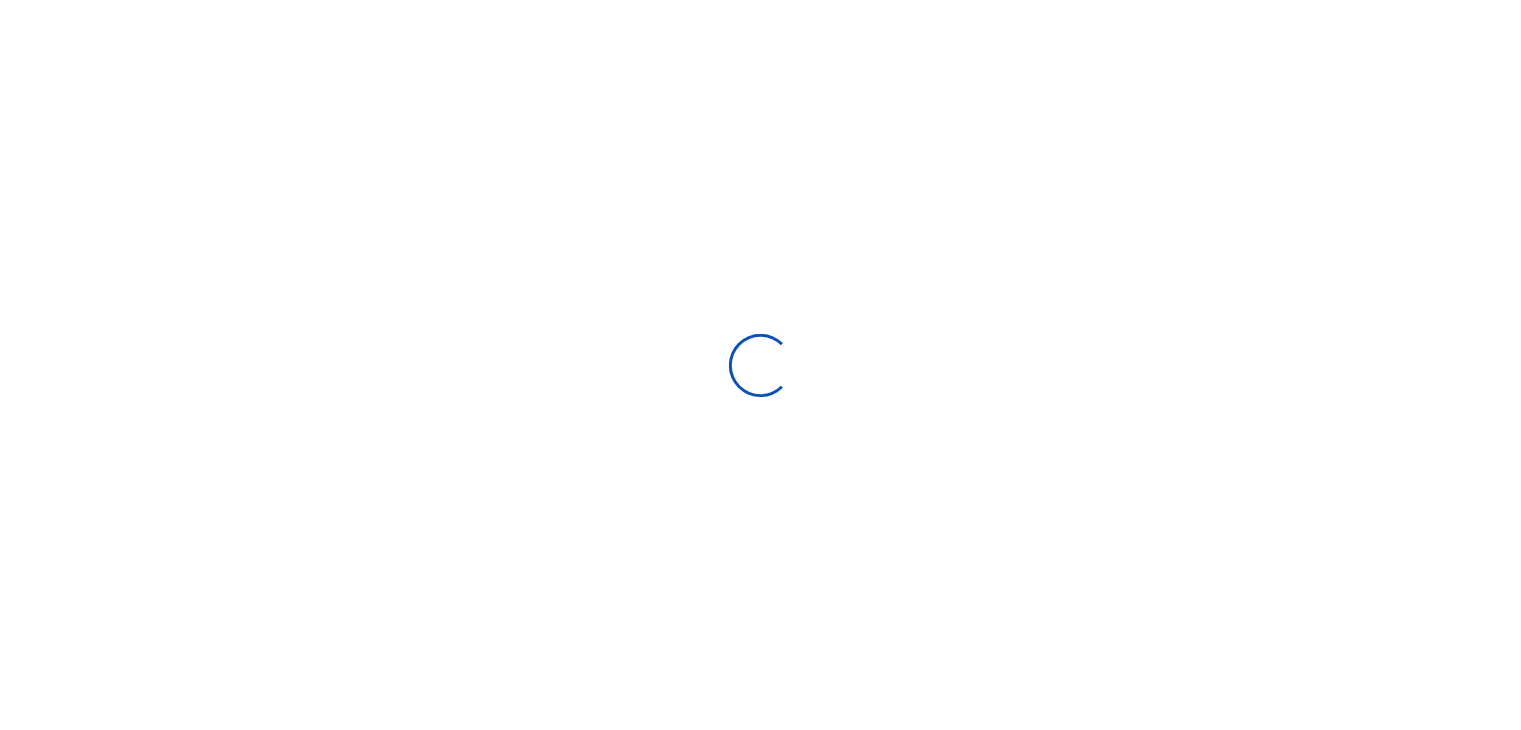 scroll, scrollTop: 0, scrollLeft: 0, axis: both 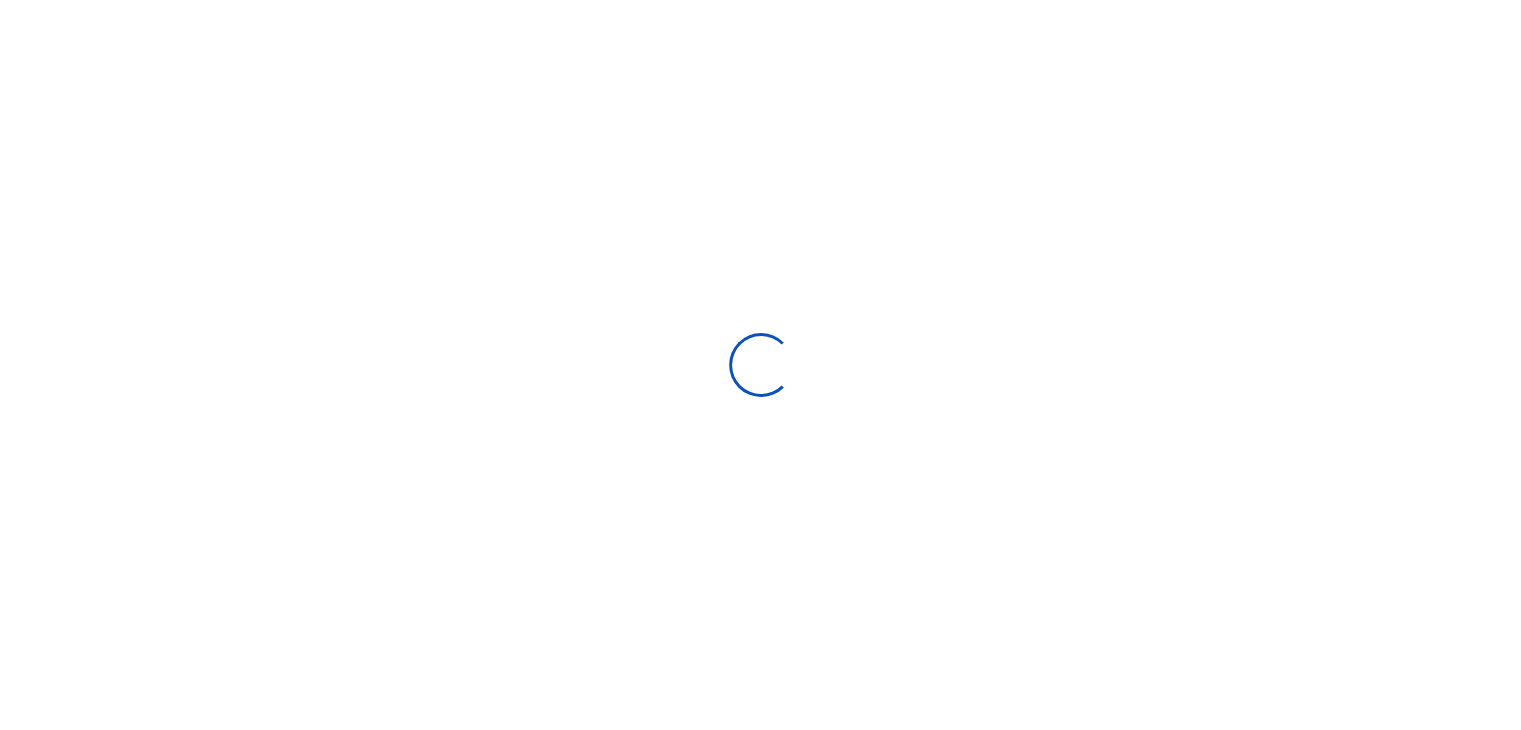 select on "Loading bundles" 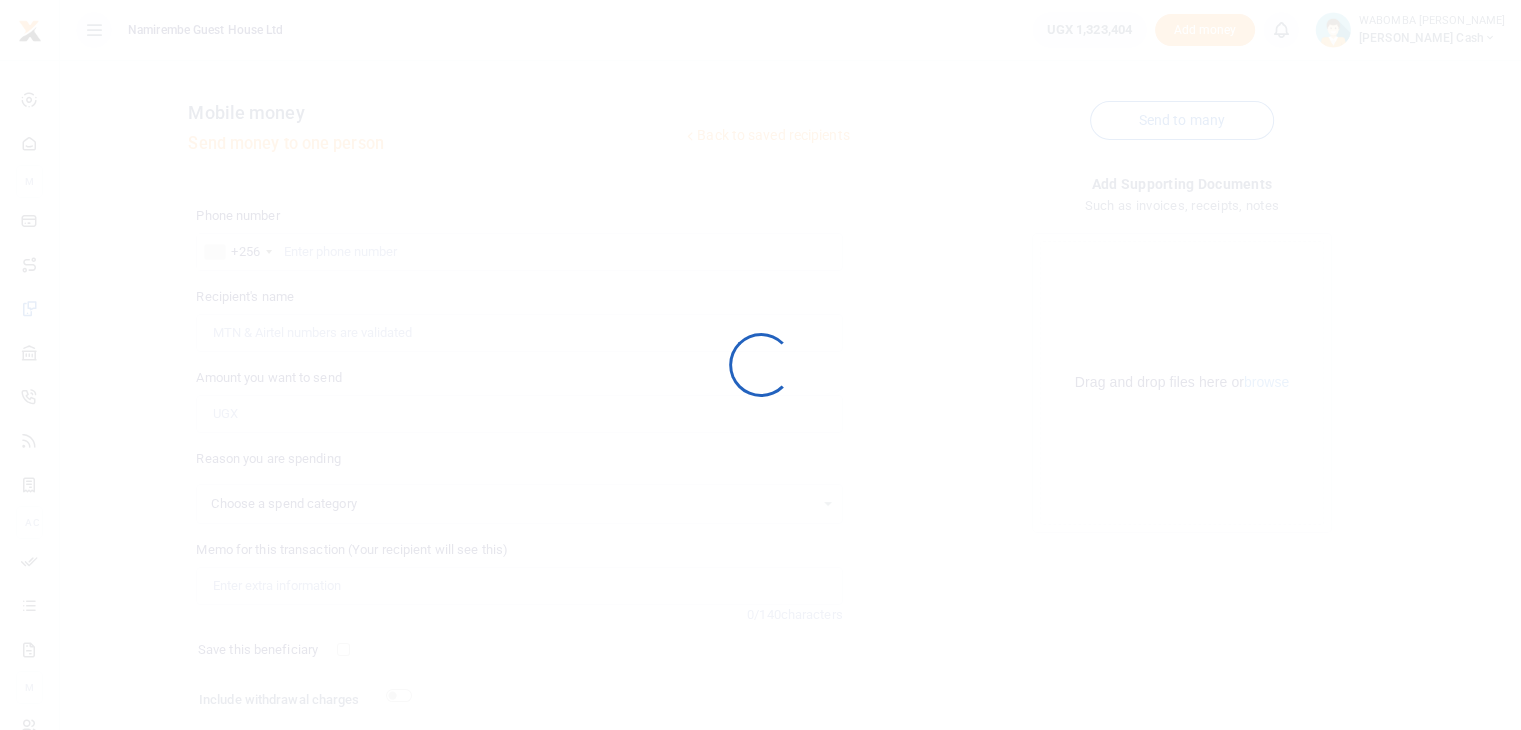 select 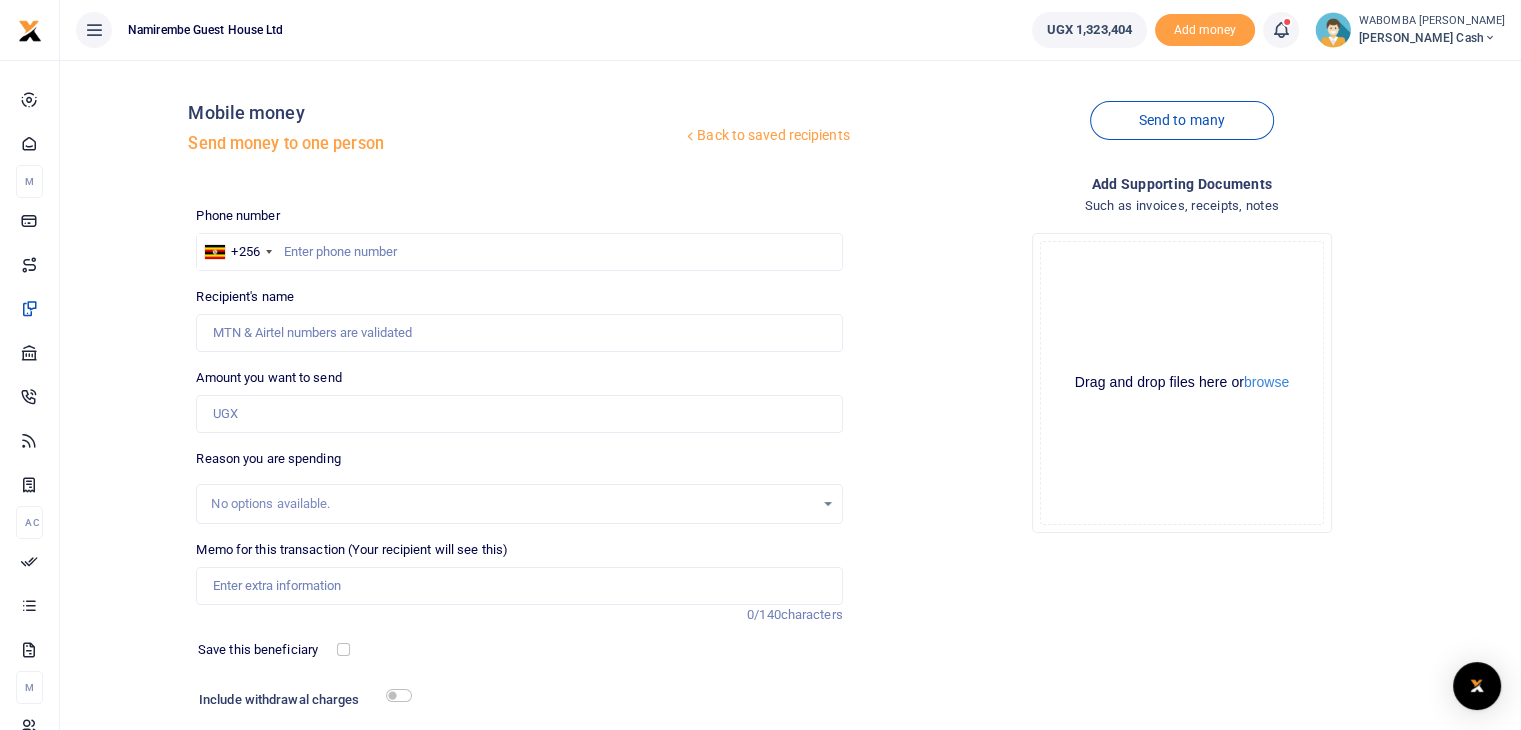 click on "Such as invoices, receipts, notes" at bounding box center (1182, 206) 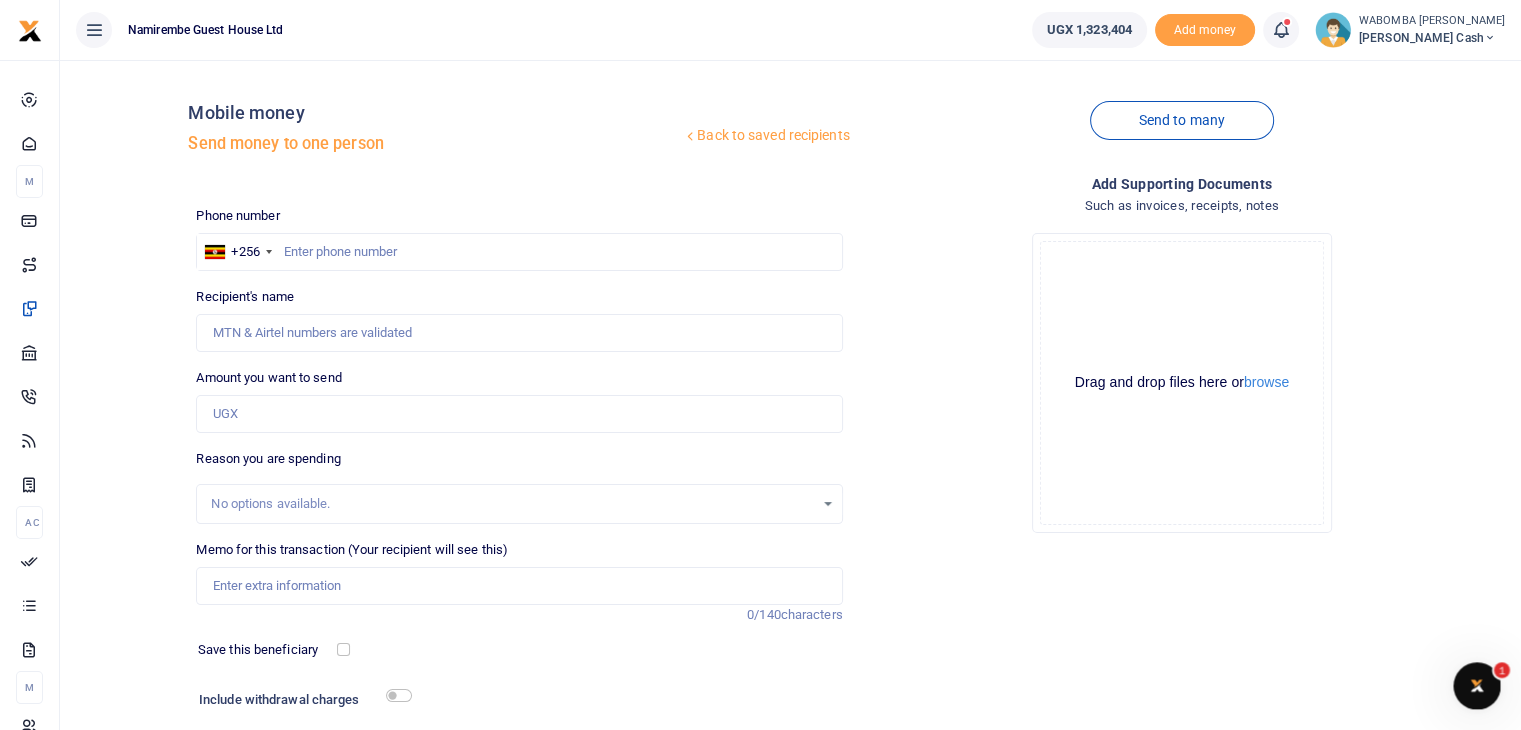 scroll, scrollTop: 0, scrollLeft: 0, axis: both 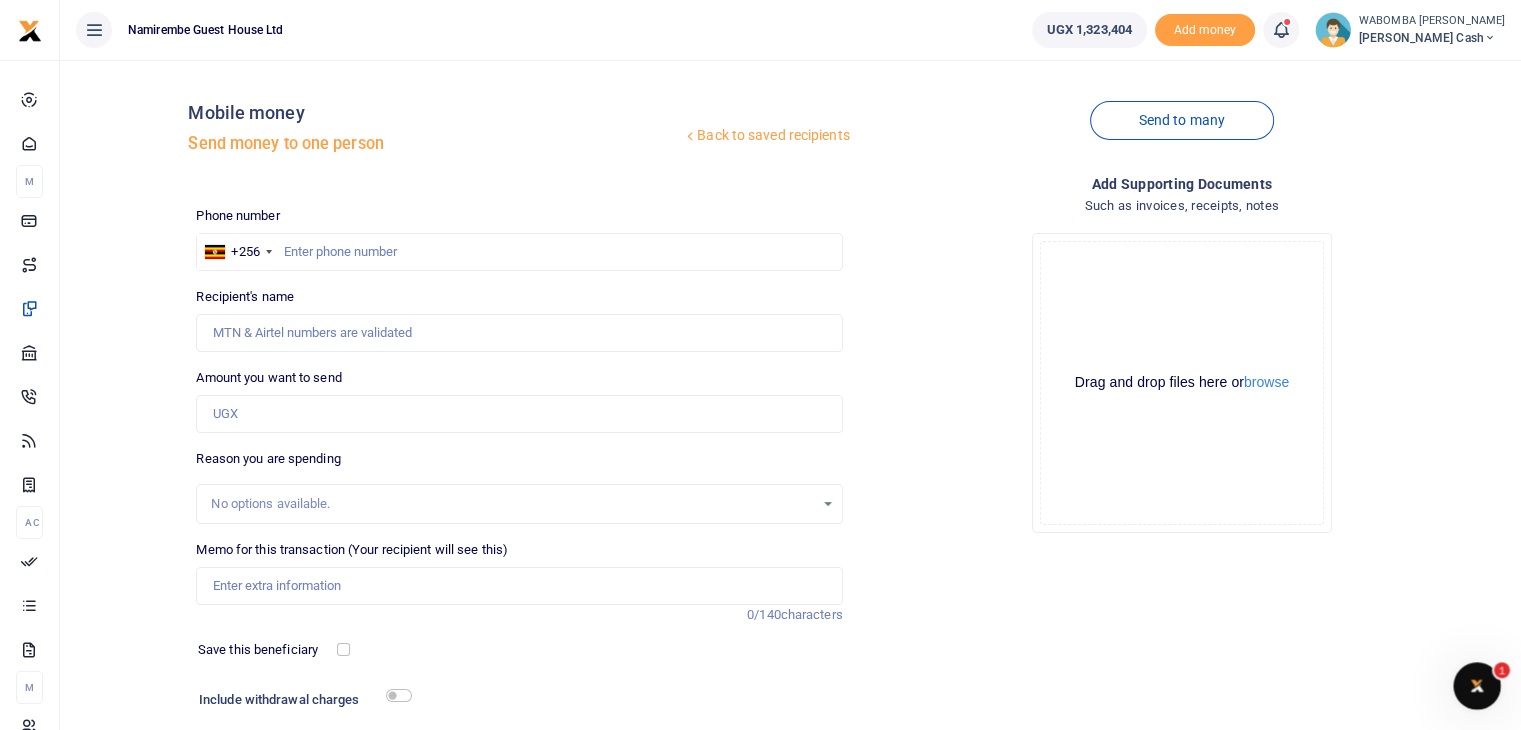 click on "Drag and drop files here or  browse Powered by  Uppy" 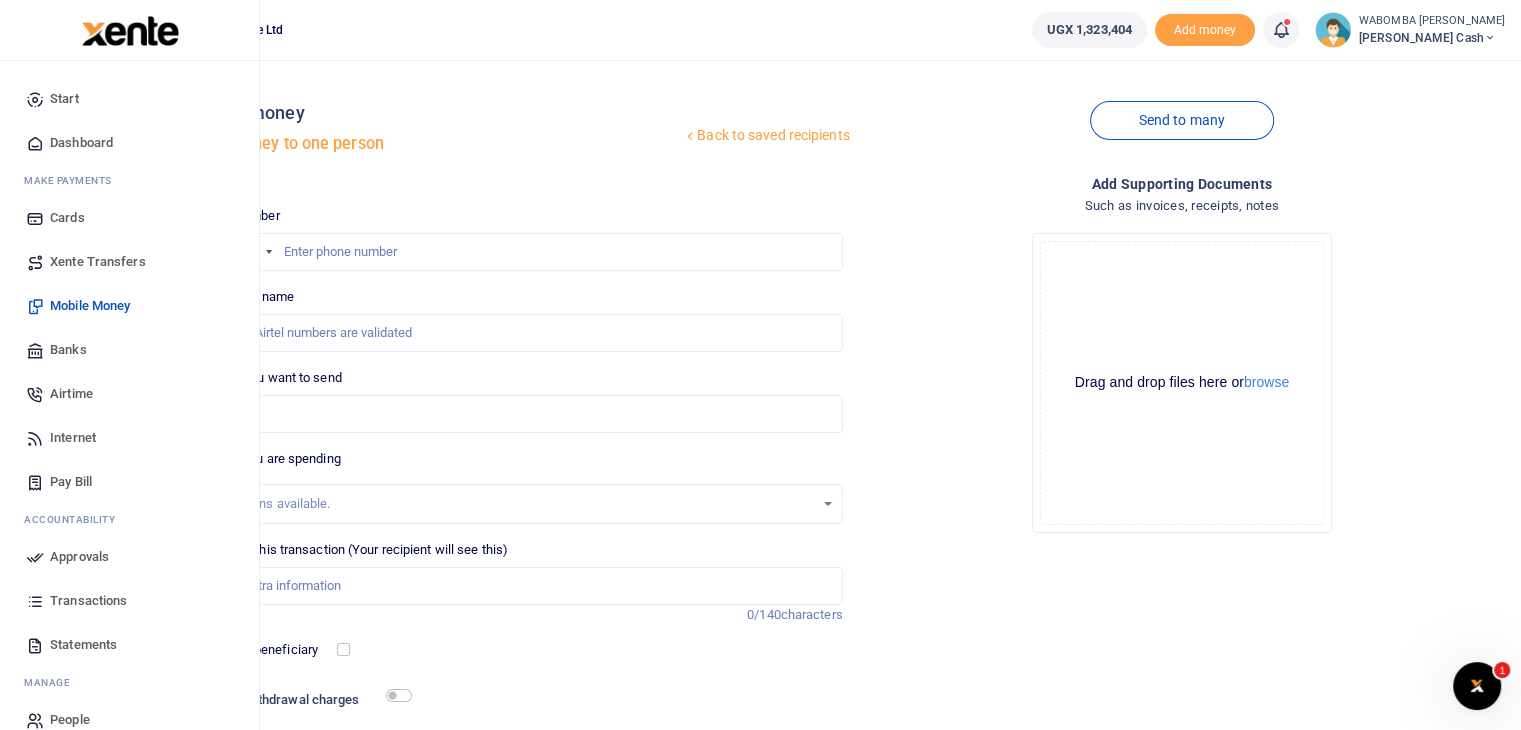 click on "Approvals" at bounding box center (79, 557) 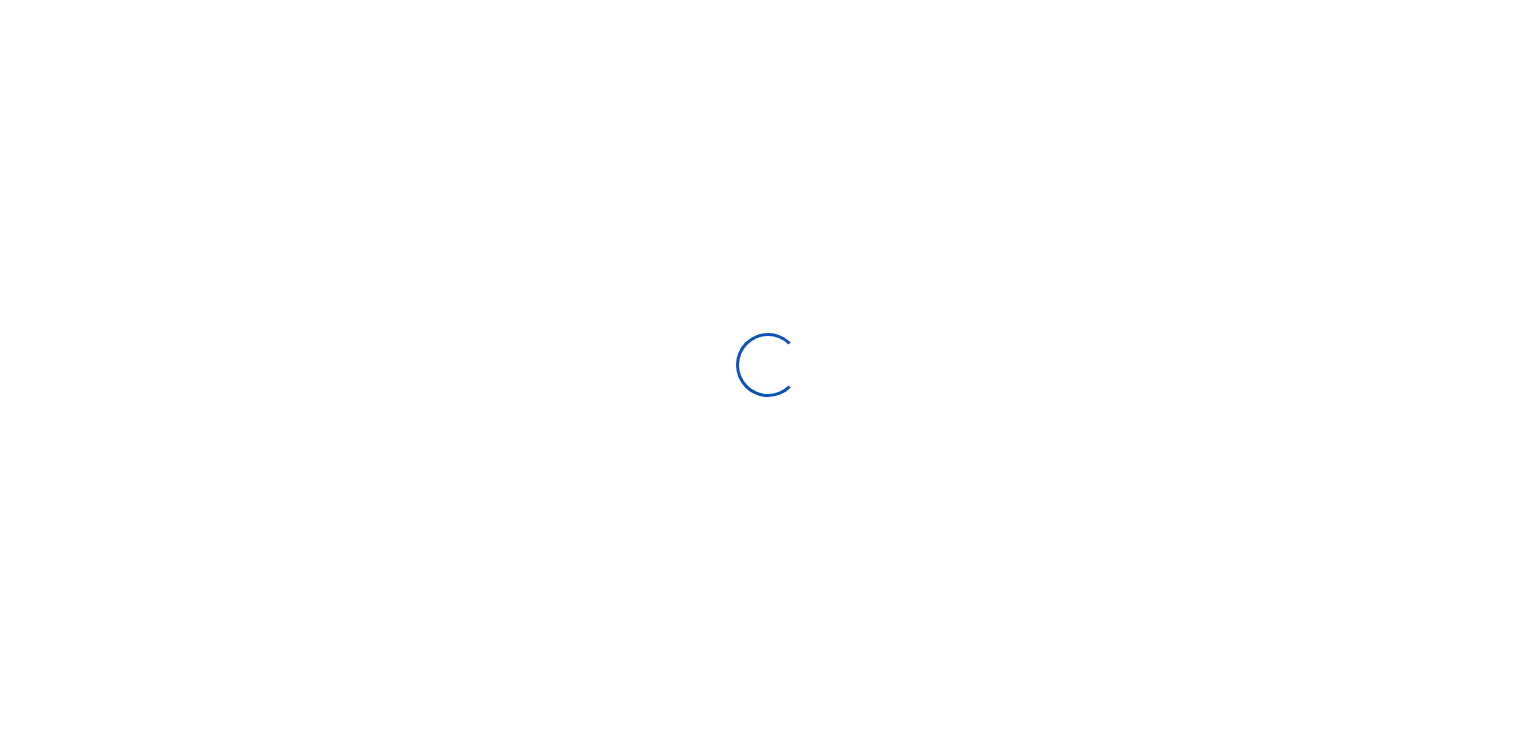 scroll, scrollTop: 0, scrollLeft: 0, axis: both 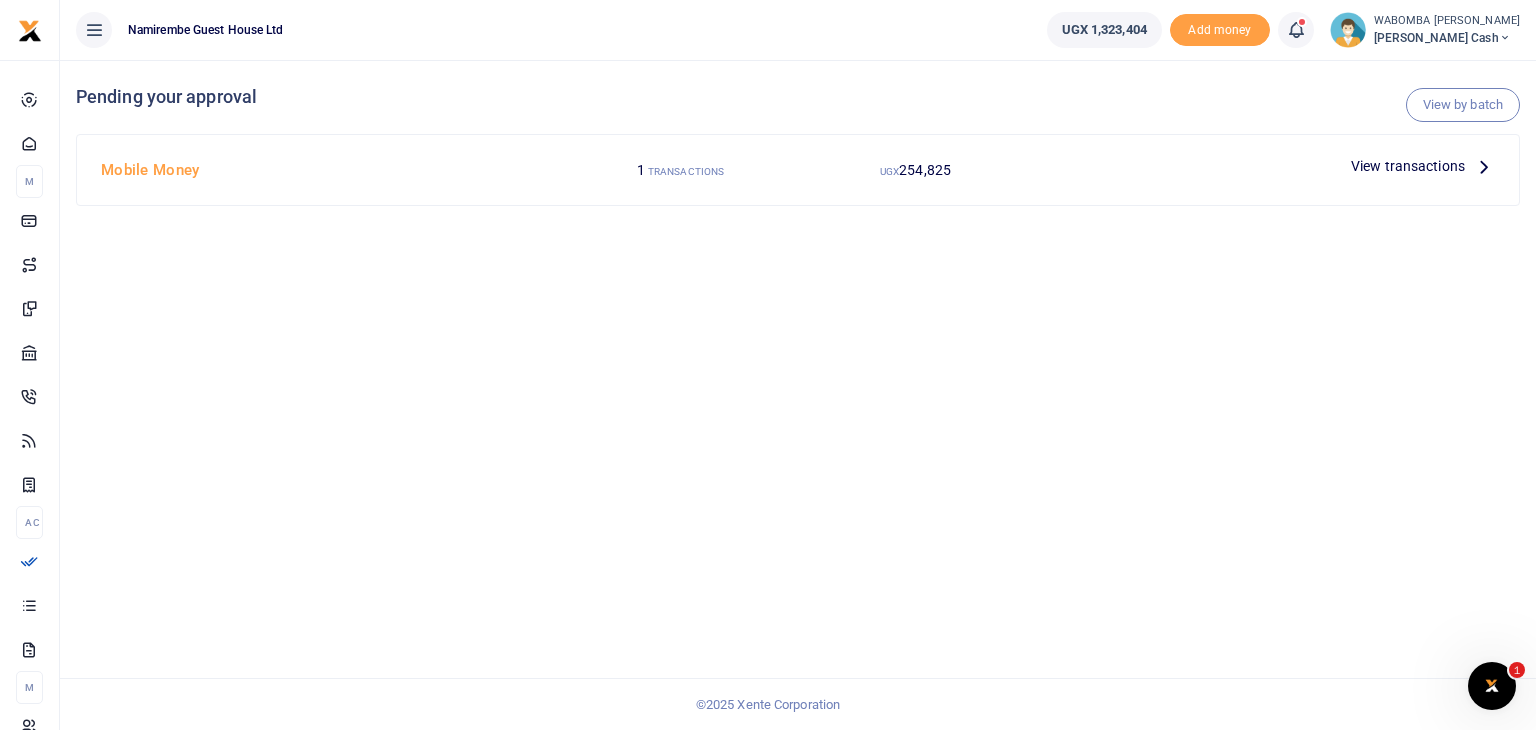 click on "View transactions" at bounding box center [1423, 166] 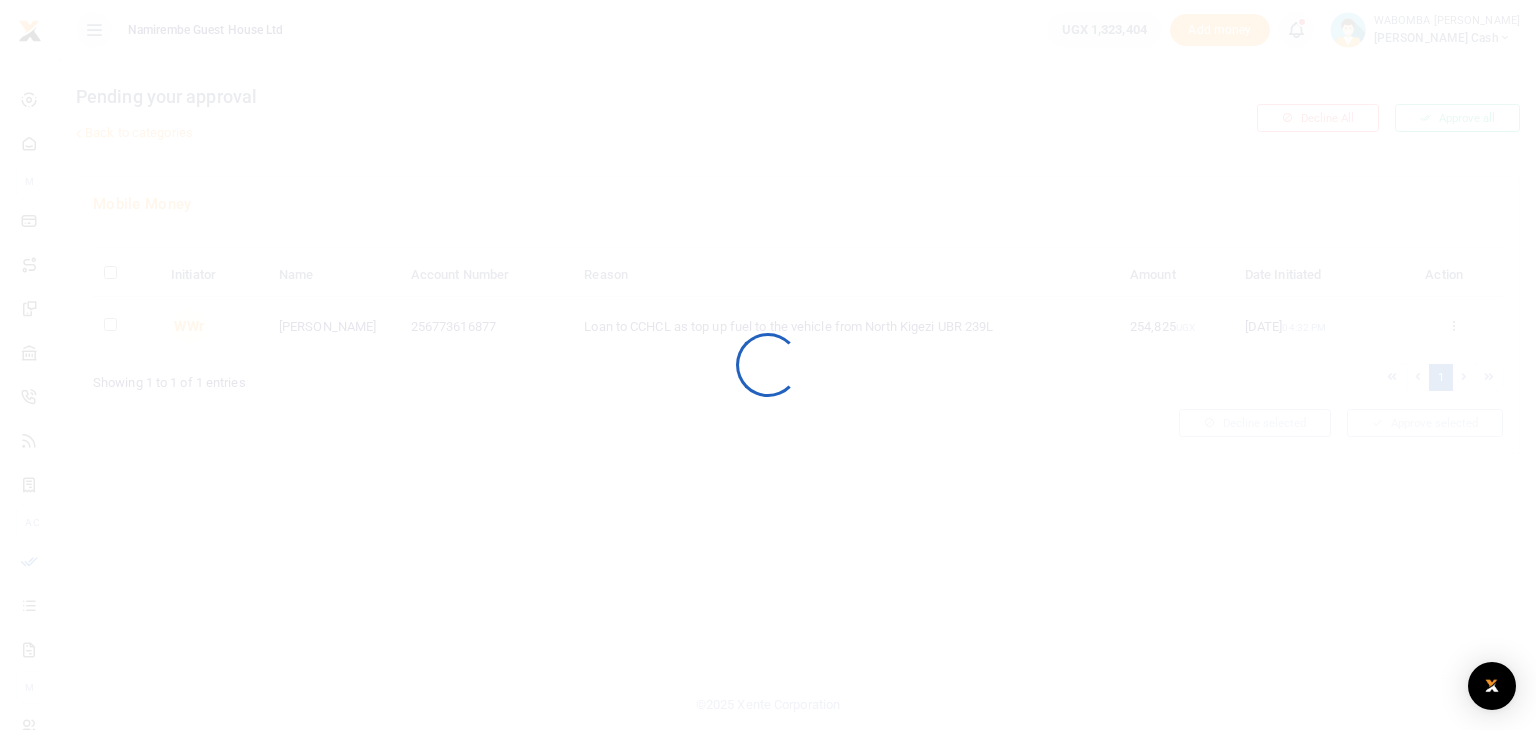 scroll, scrollTop: 0, scrollLeft: 0, axis: both 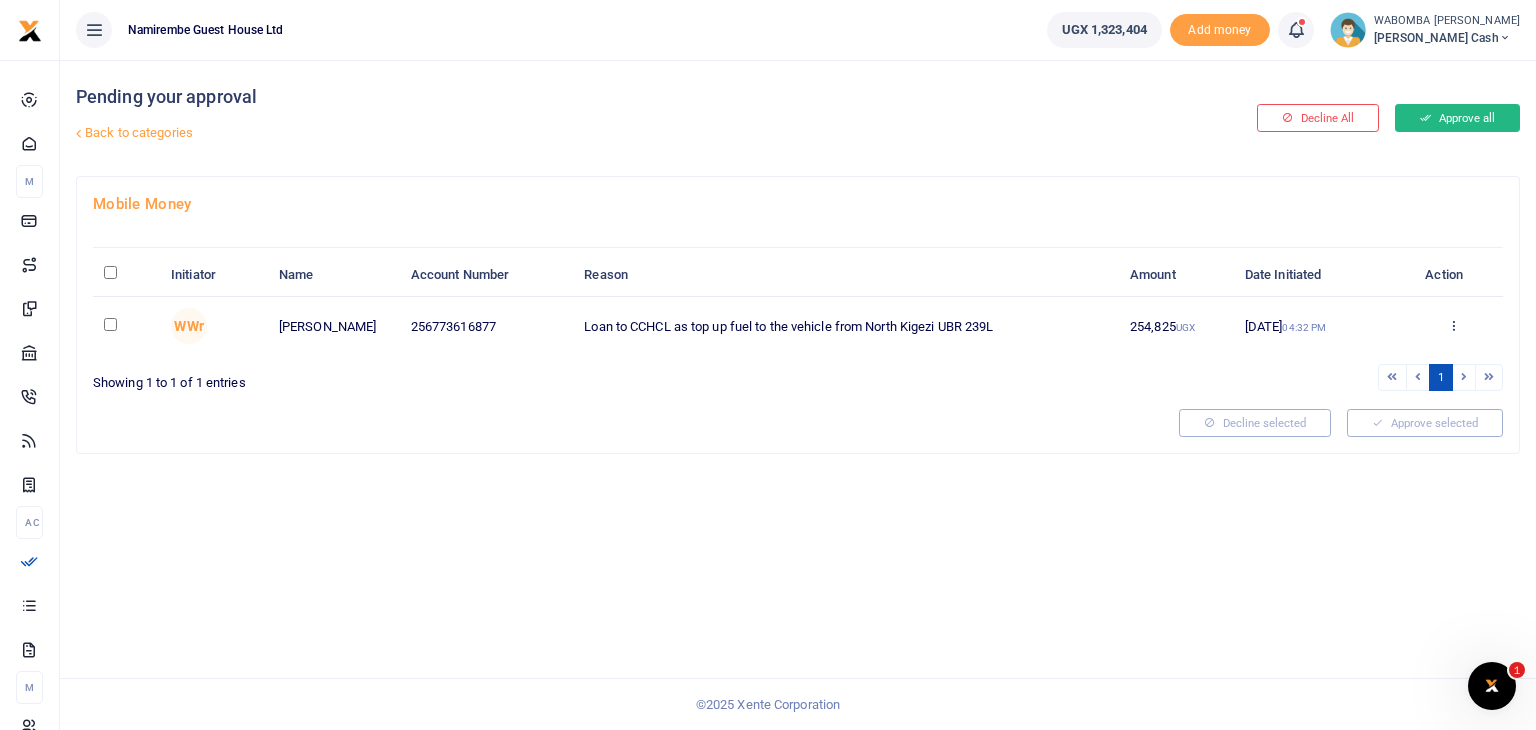 click on "Approve all" at bounding box center [1457, 118] 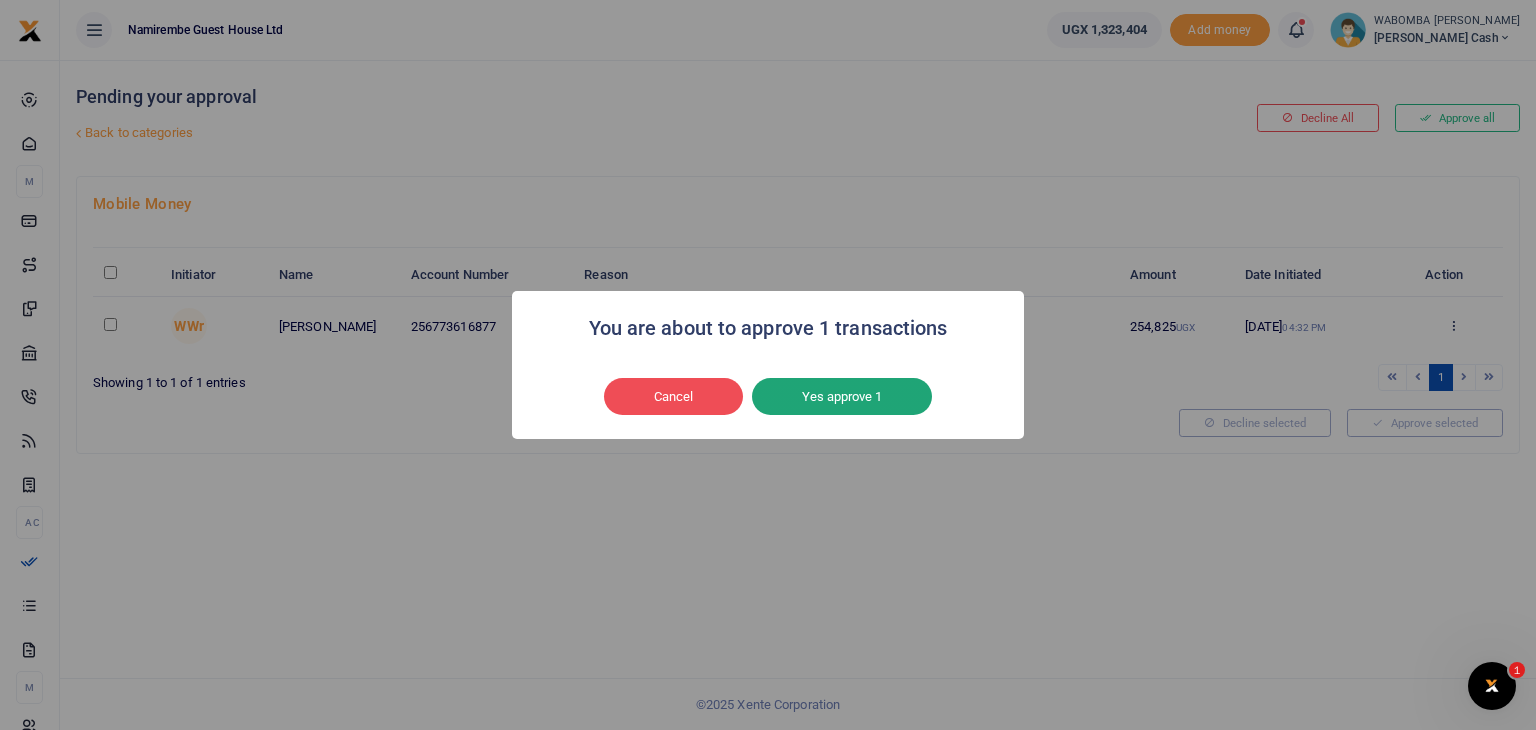 click on "Yes approve 1" at bounding box center (842, 397) 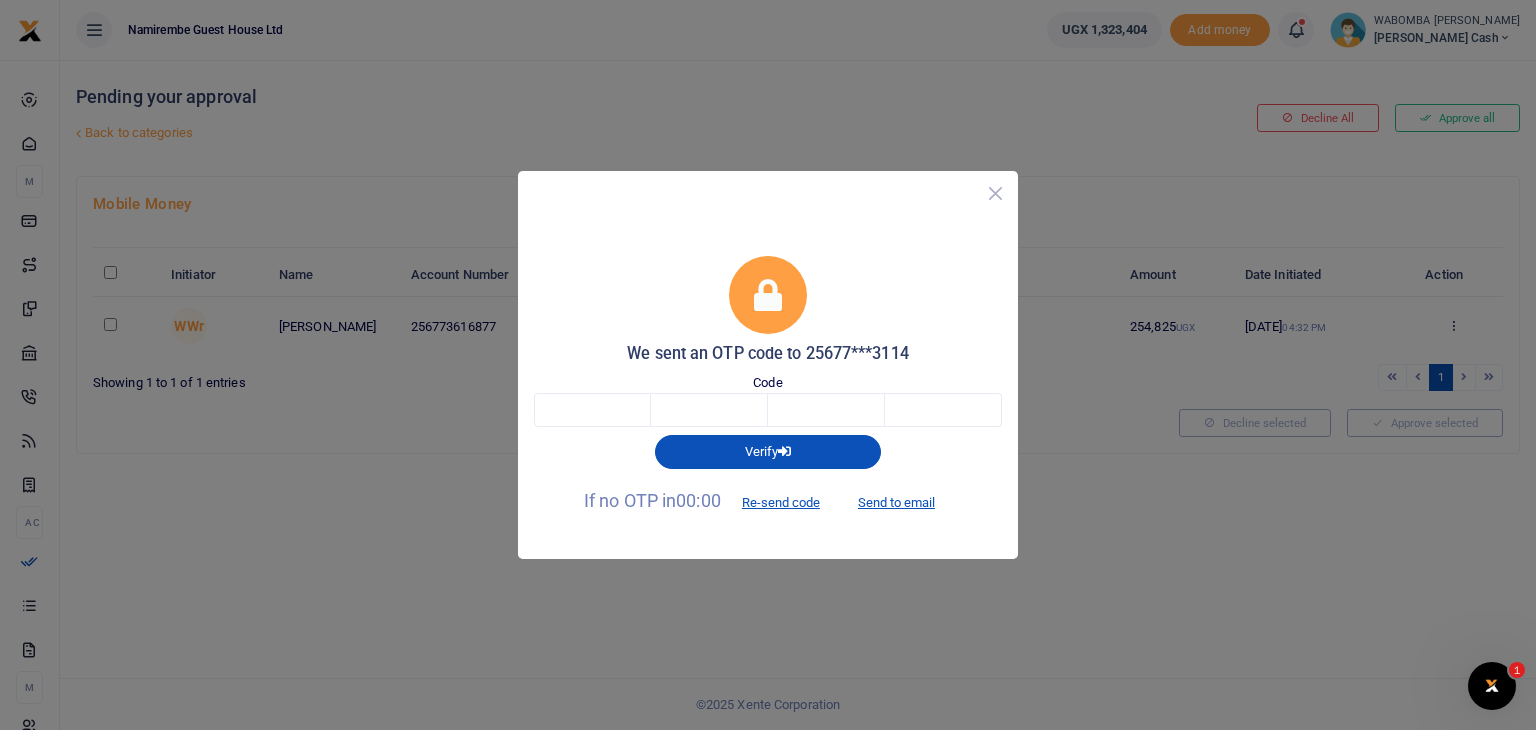 click at bounding box center [995, 193] 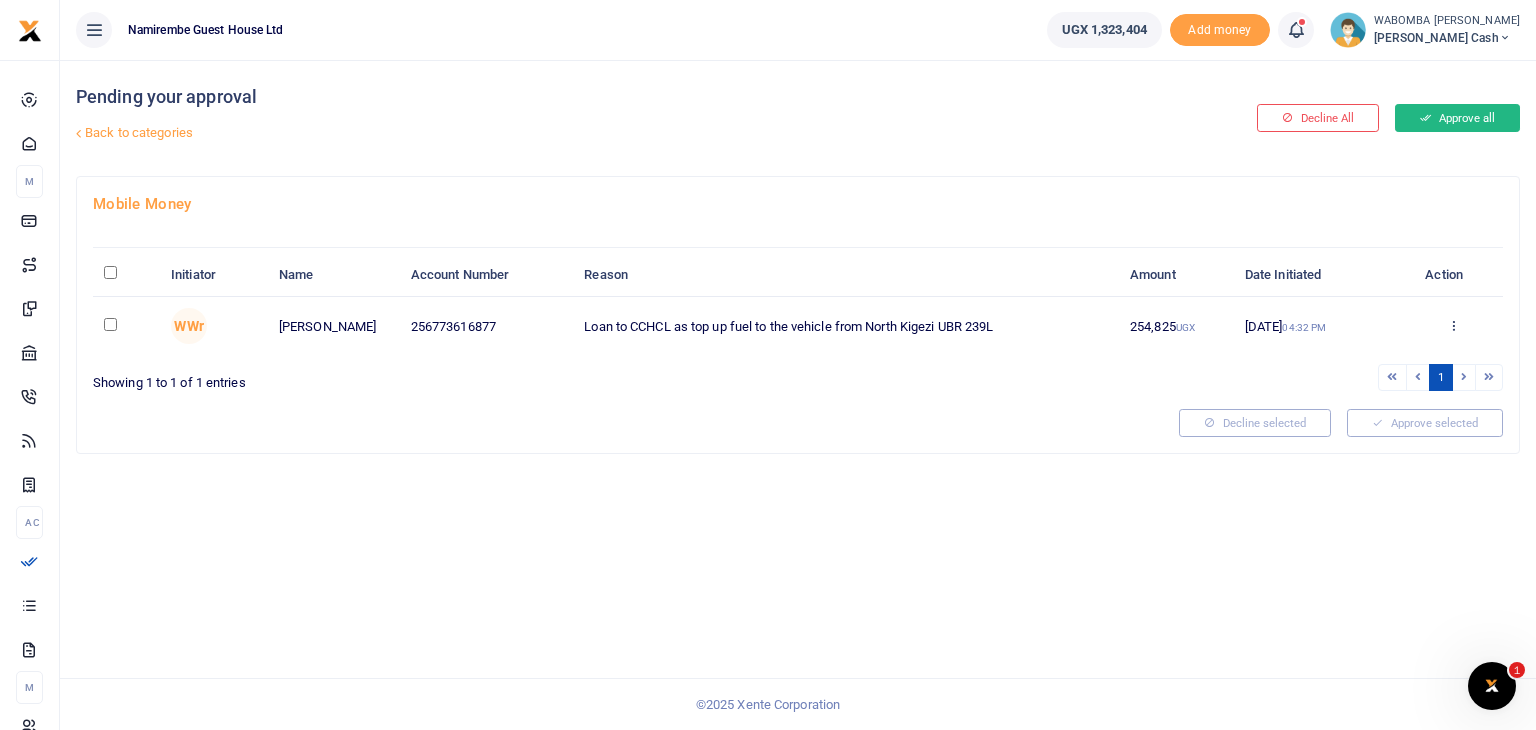 click on "Approve all" at bounding box center [1457, 118] 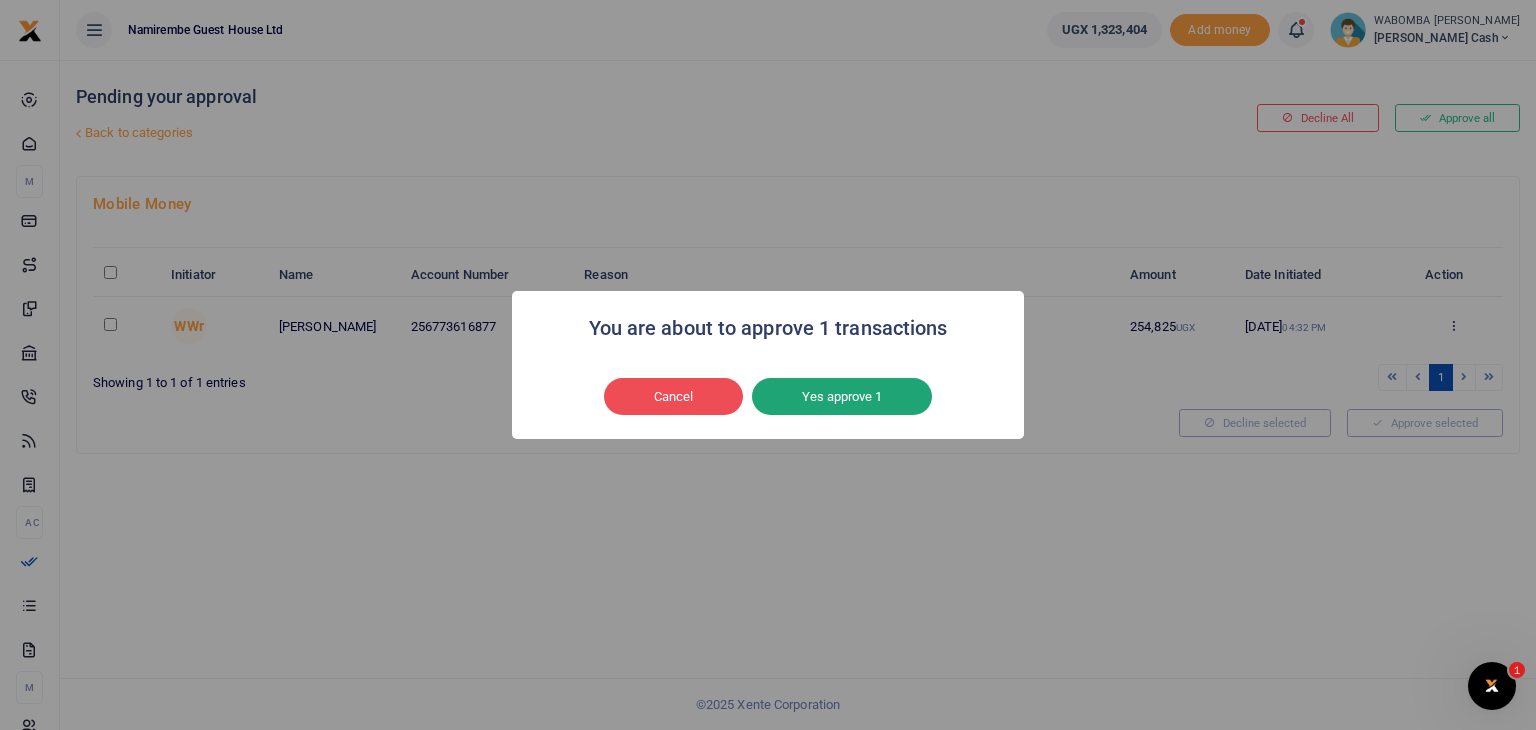 click on "Yes approve 1" at bounding box center [842, 397] 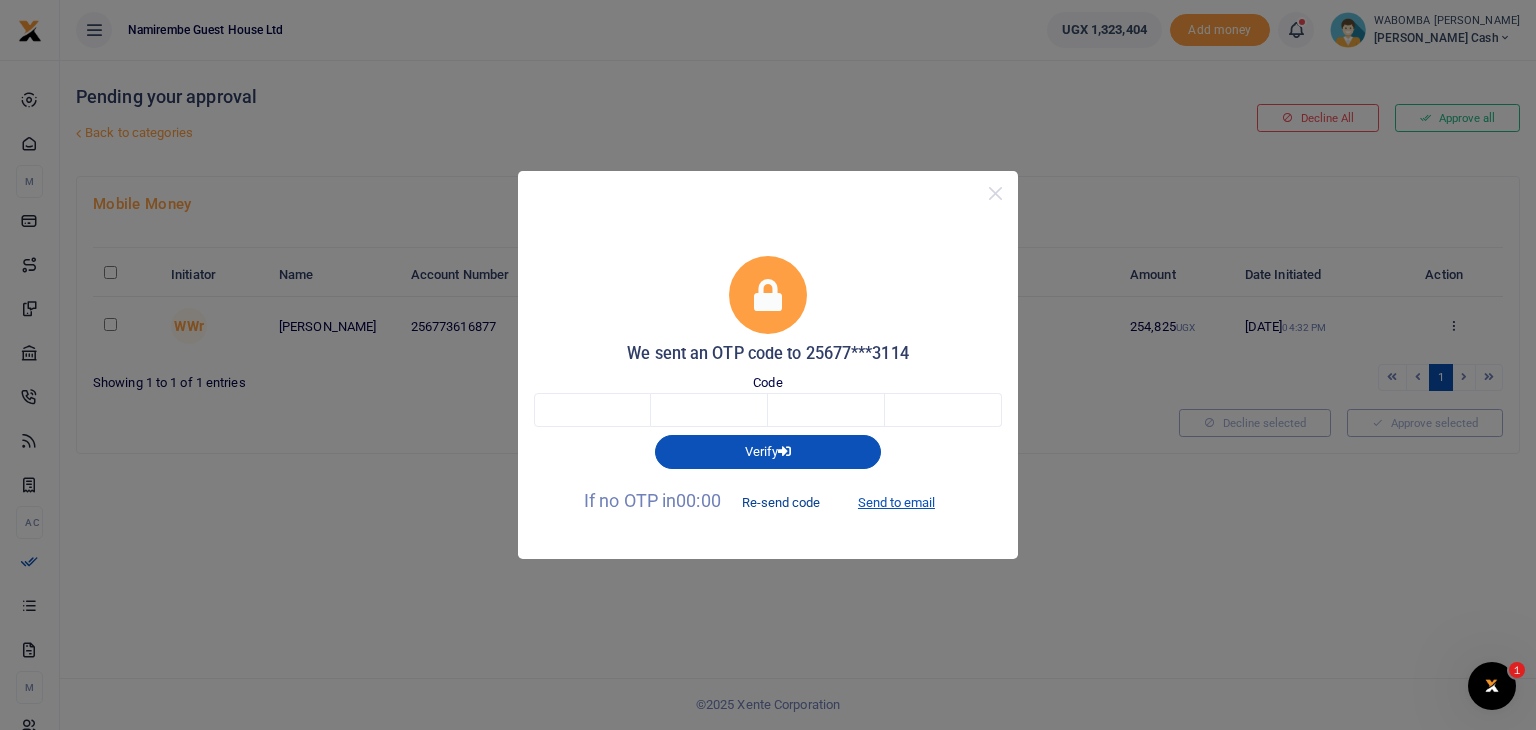 click on "Re-send code" at bounding box center (781, 502) 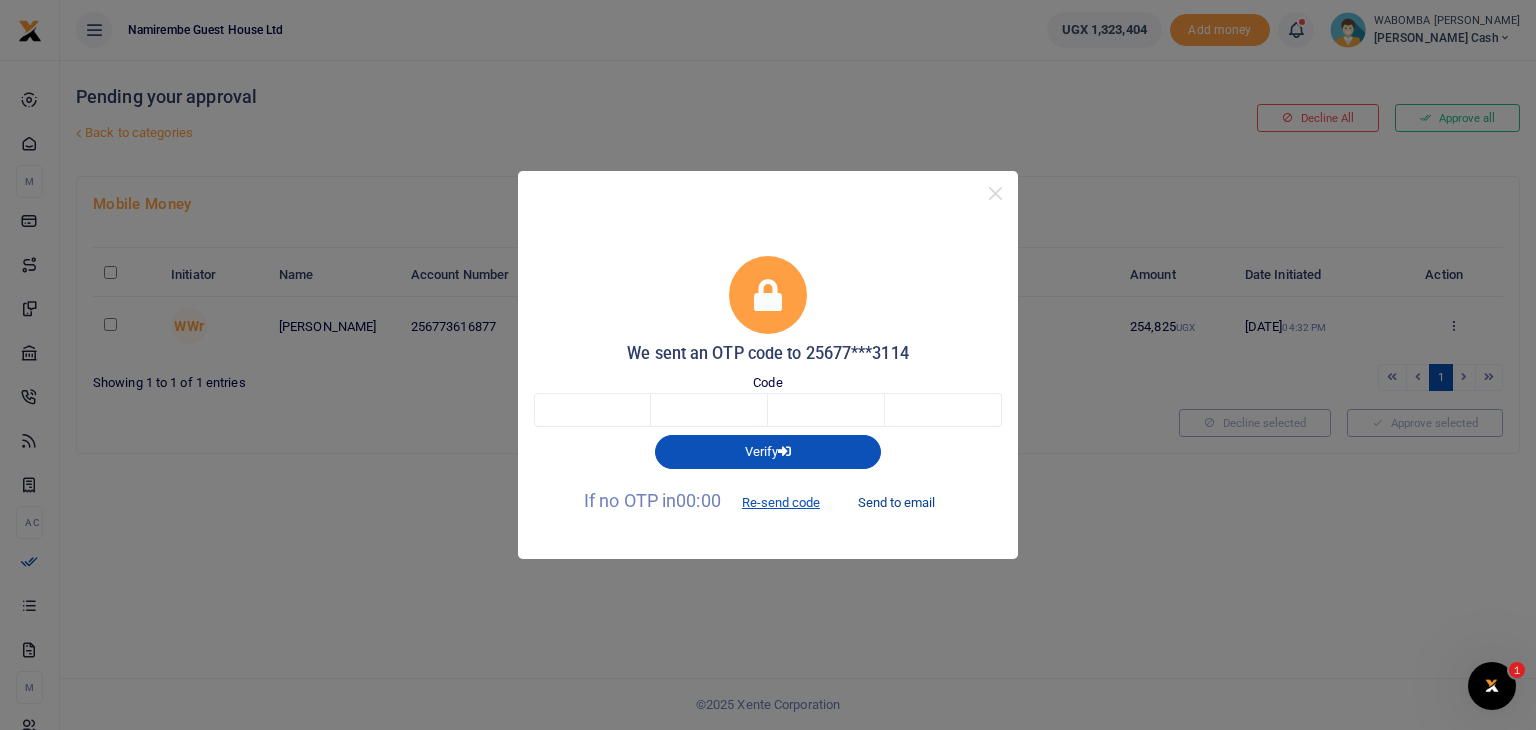click on "Send to email" at bounding box center [896, 502] 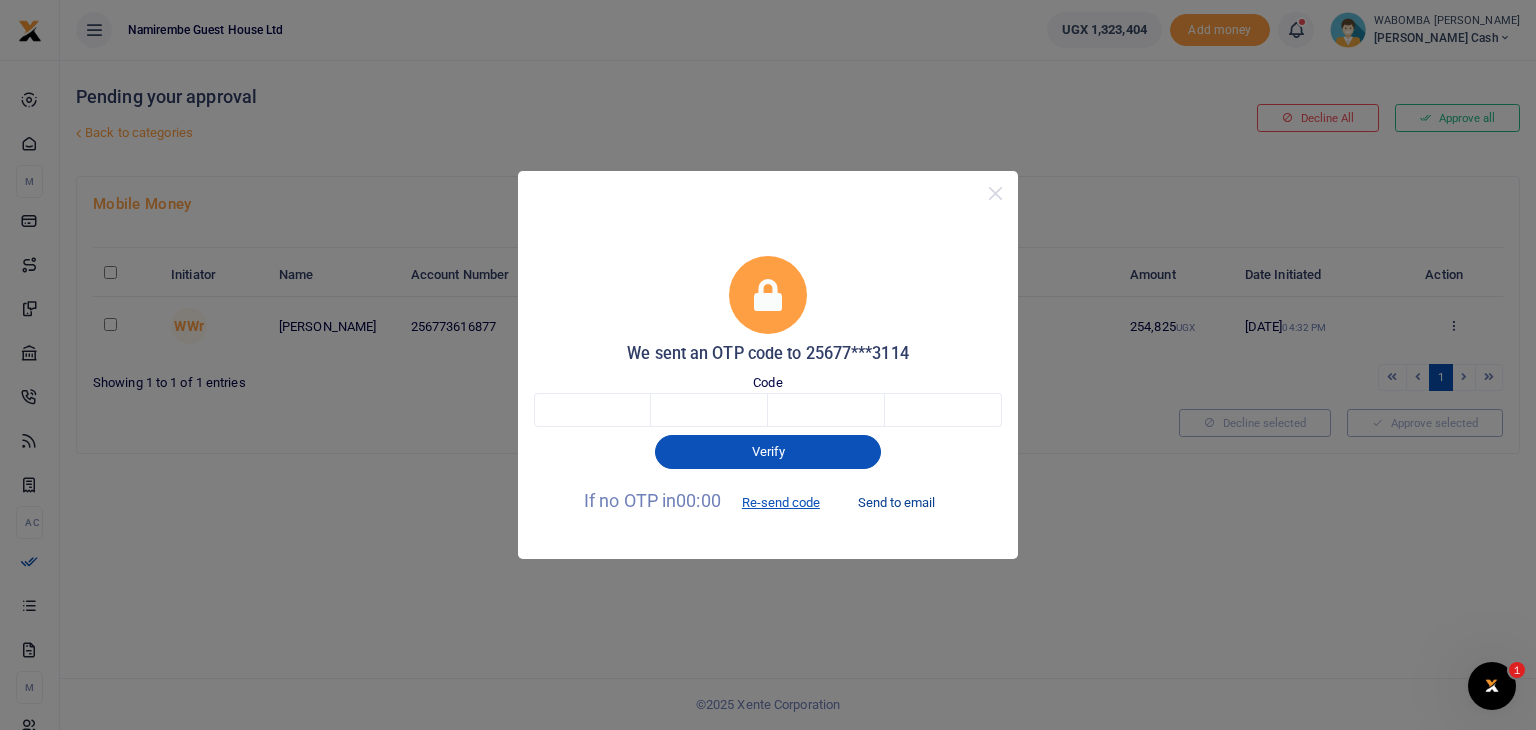 click on "Send to email" at bounding box center (896, 502) 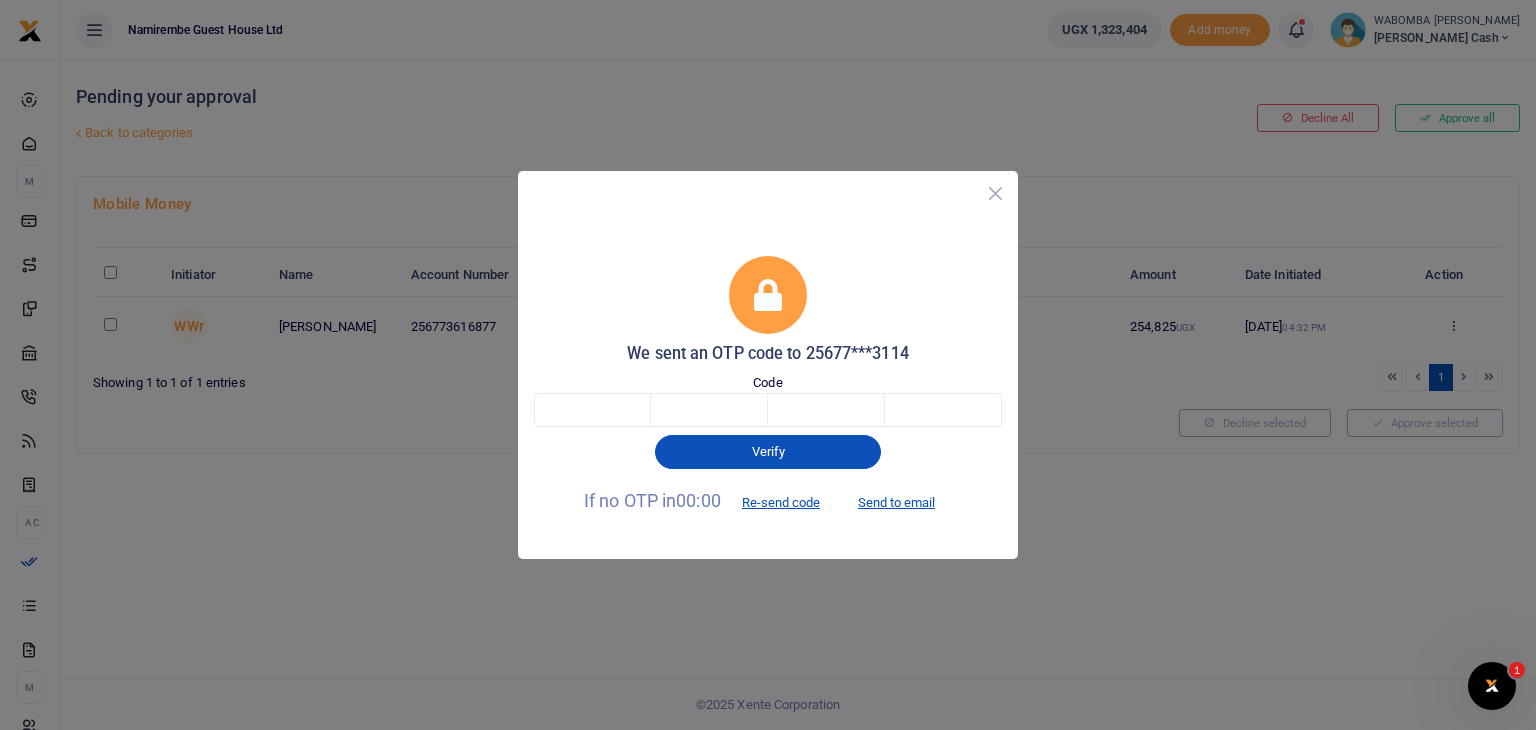 click at bounding box center [995, 193] 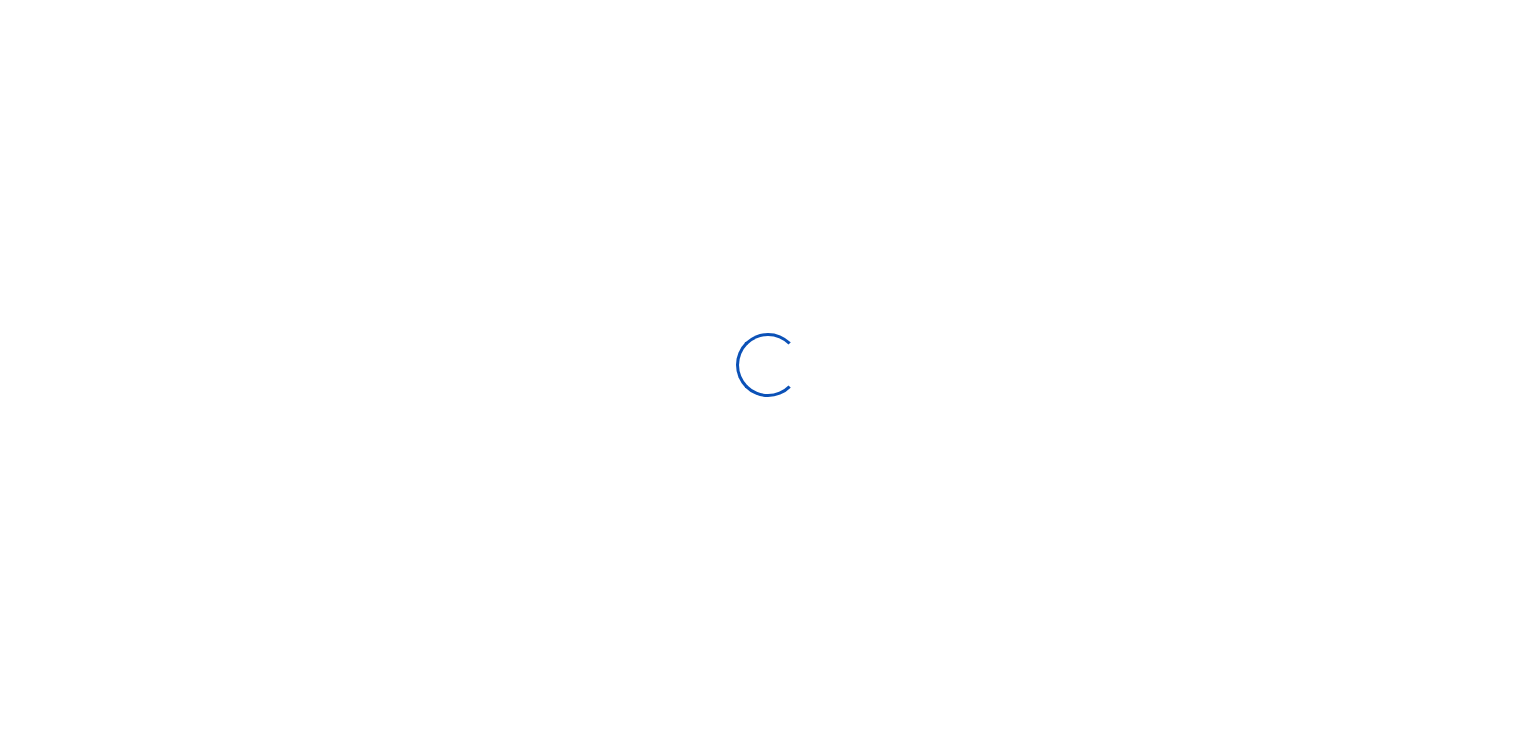 scroll, scrollTop: 0, scrollLeft: 0, axis: both 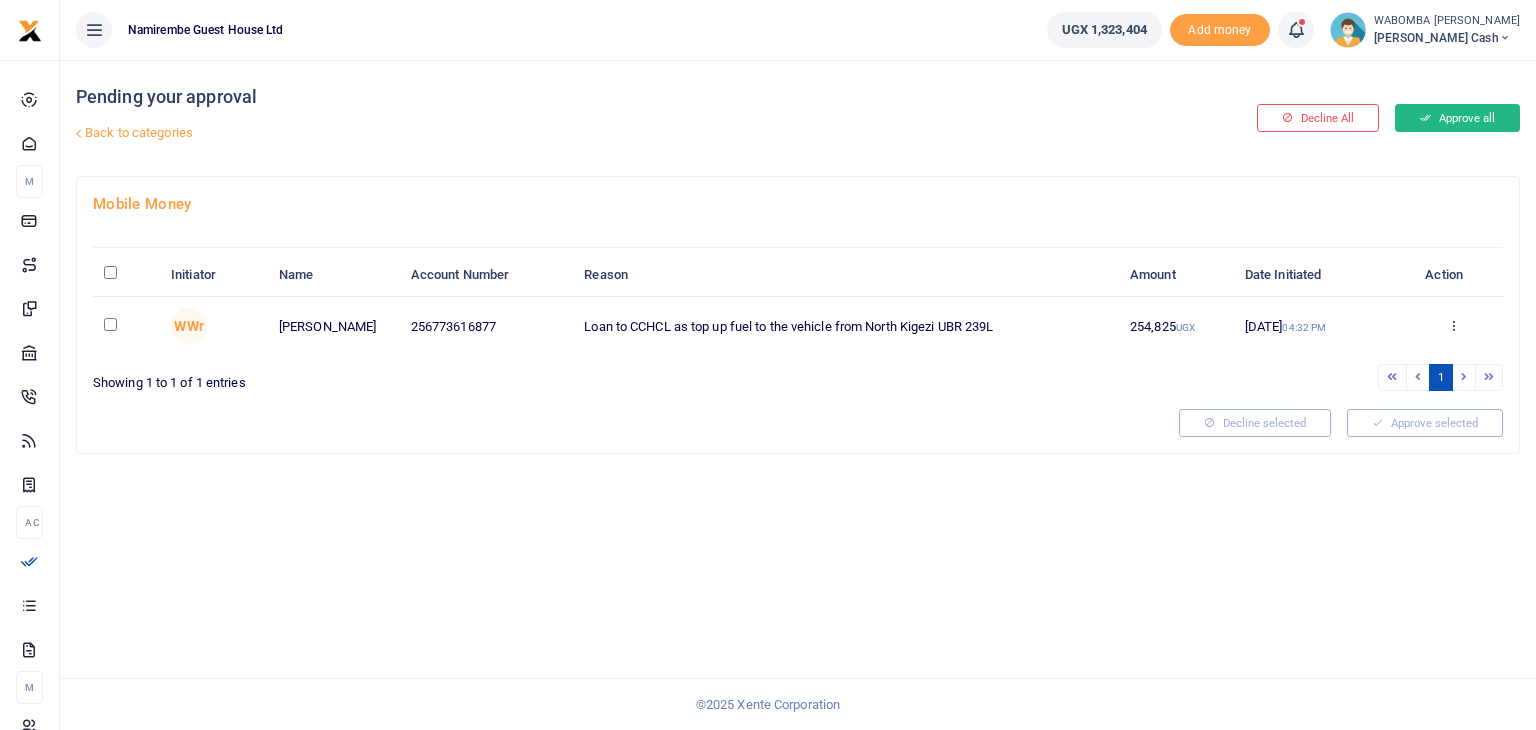 click on "Approve all" at bounding box center (1457, 118) 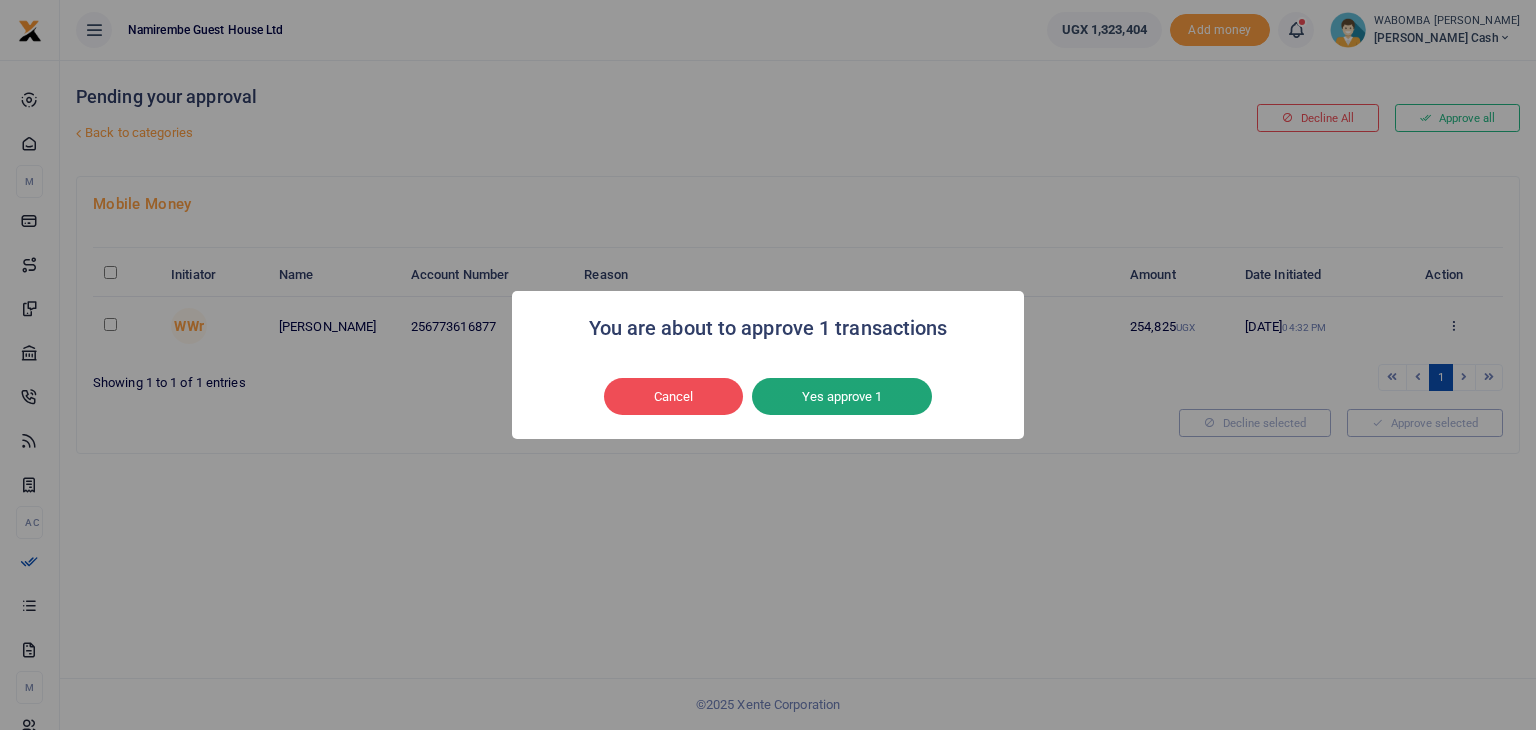 click on "Yes approve 1" at bounding box center (842, 397) 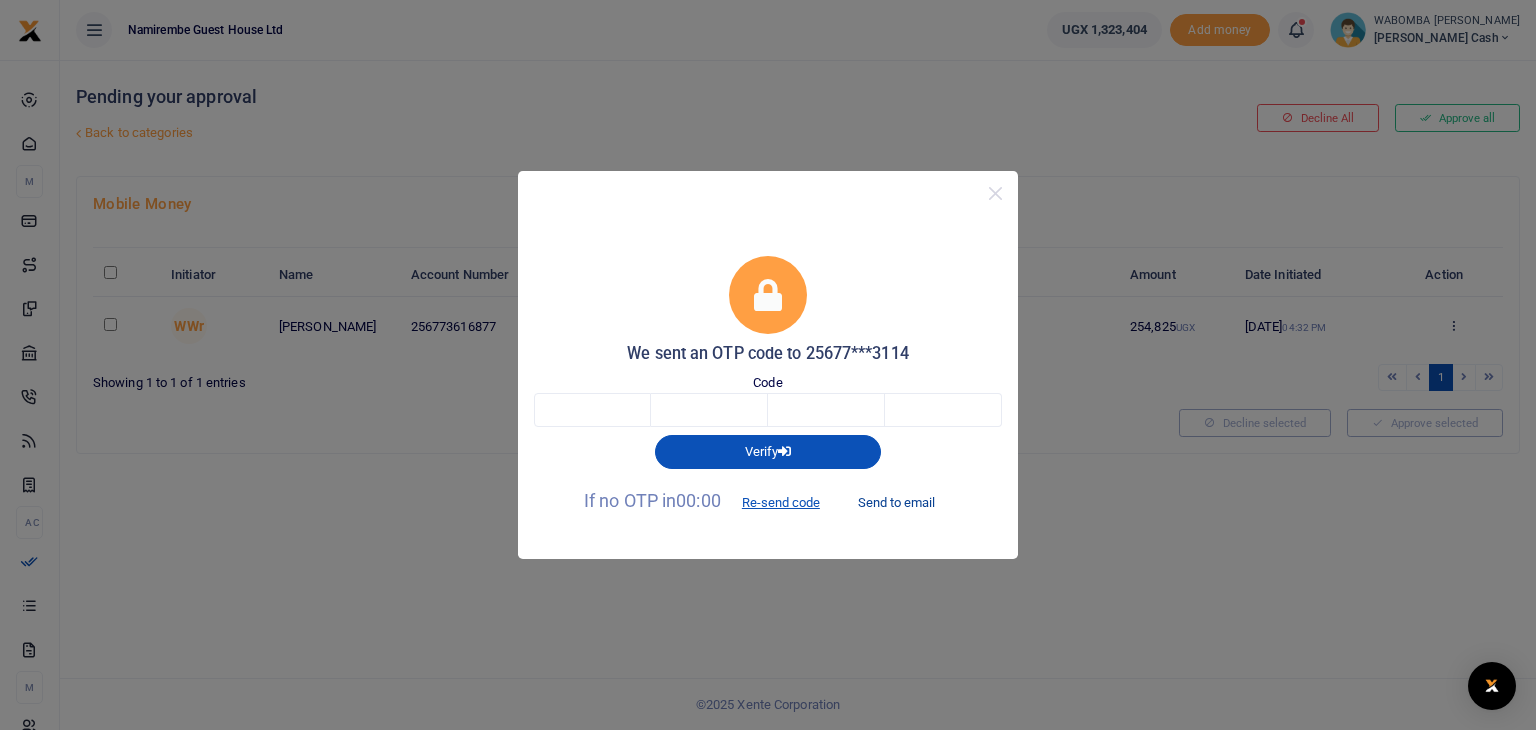 click on "Send to email" at bounding box center [896, 502] 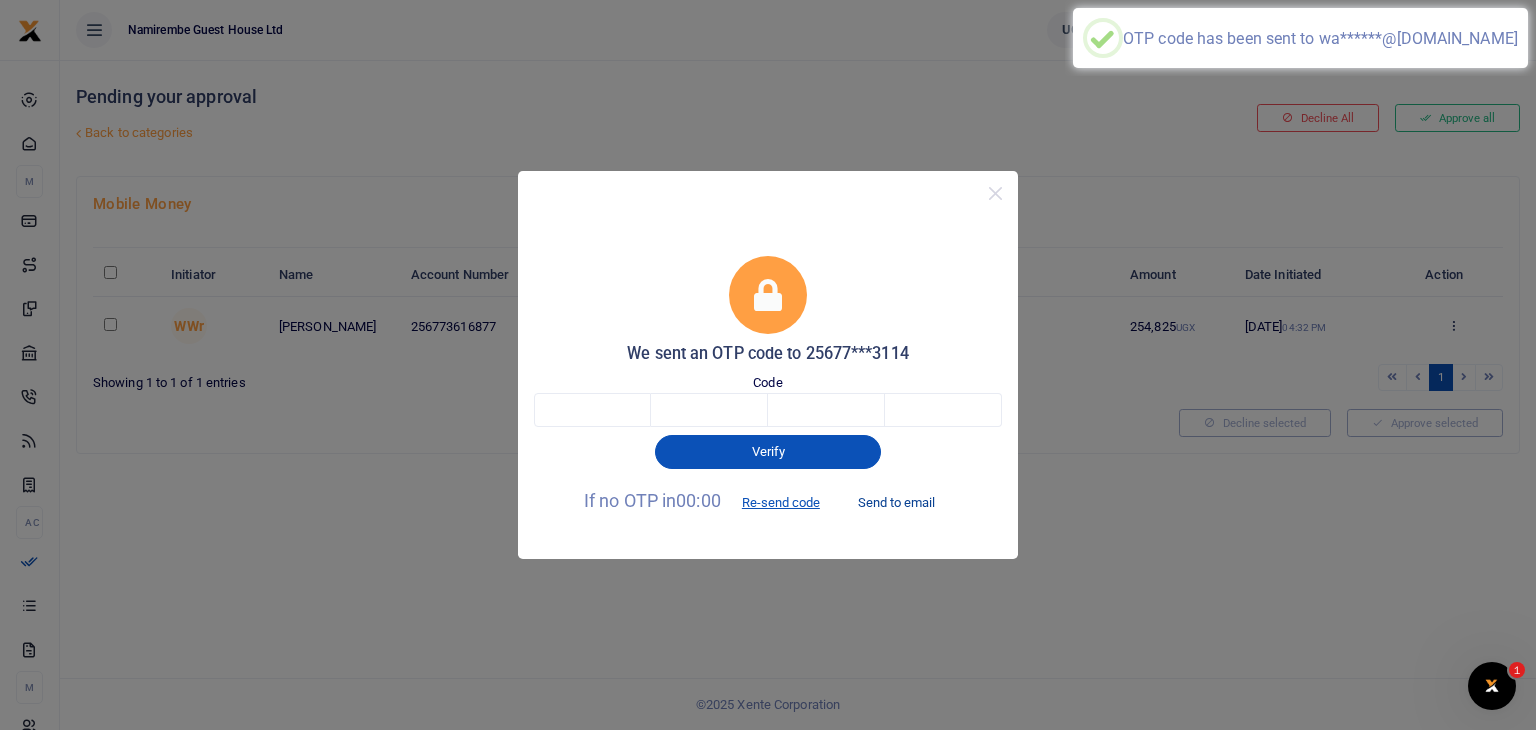scroll, scrollTop: 0, scrollLeft: 0, axis: both 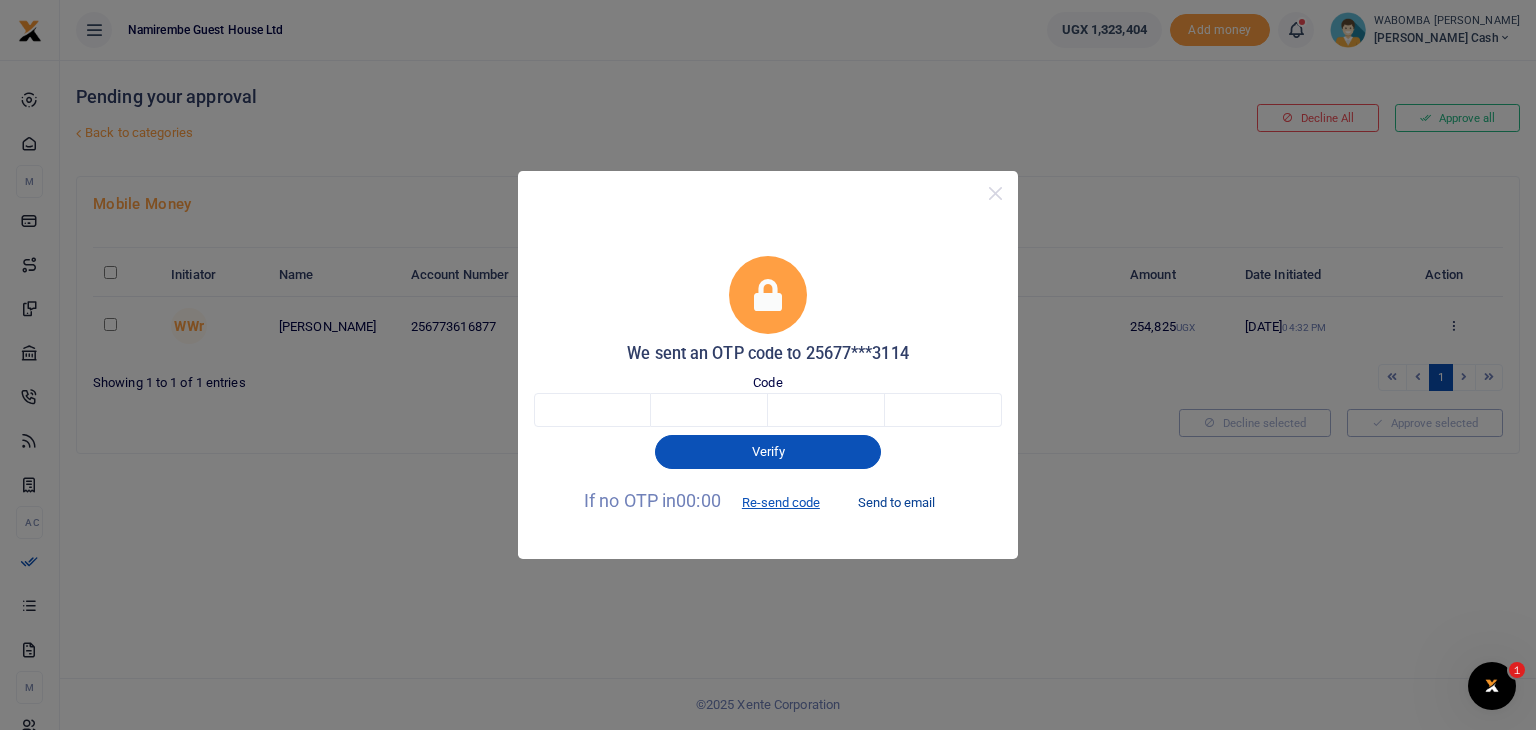 click on "Send to email" at bounding box center (896, 502) 